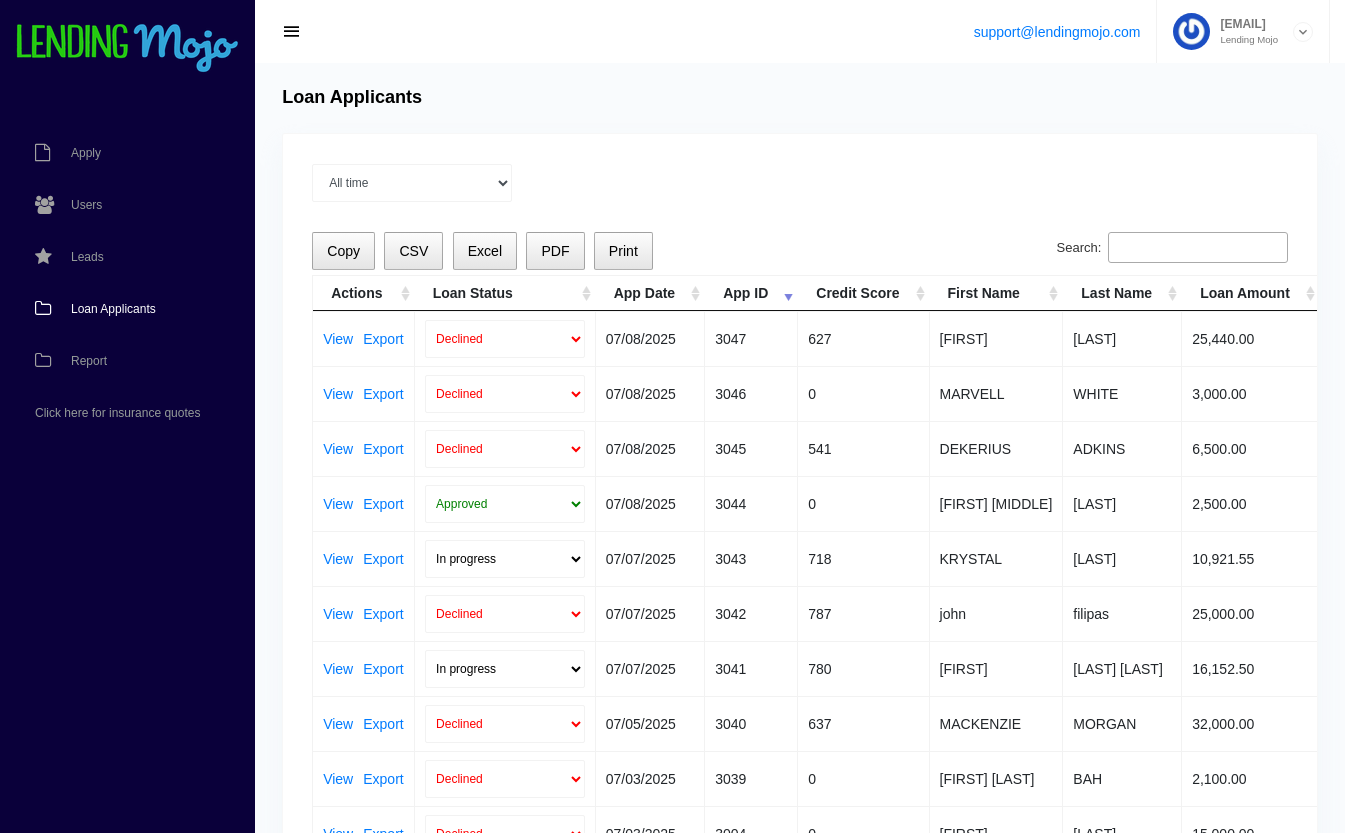 scroll, scrollTop: 0, scrollLeft: 0, axis: both 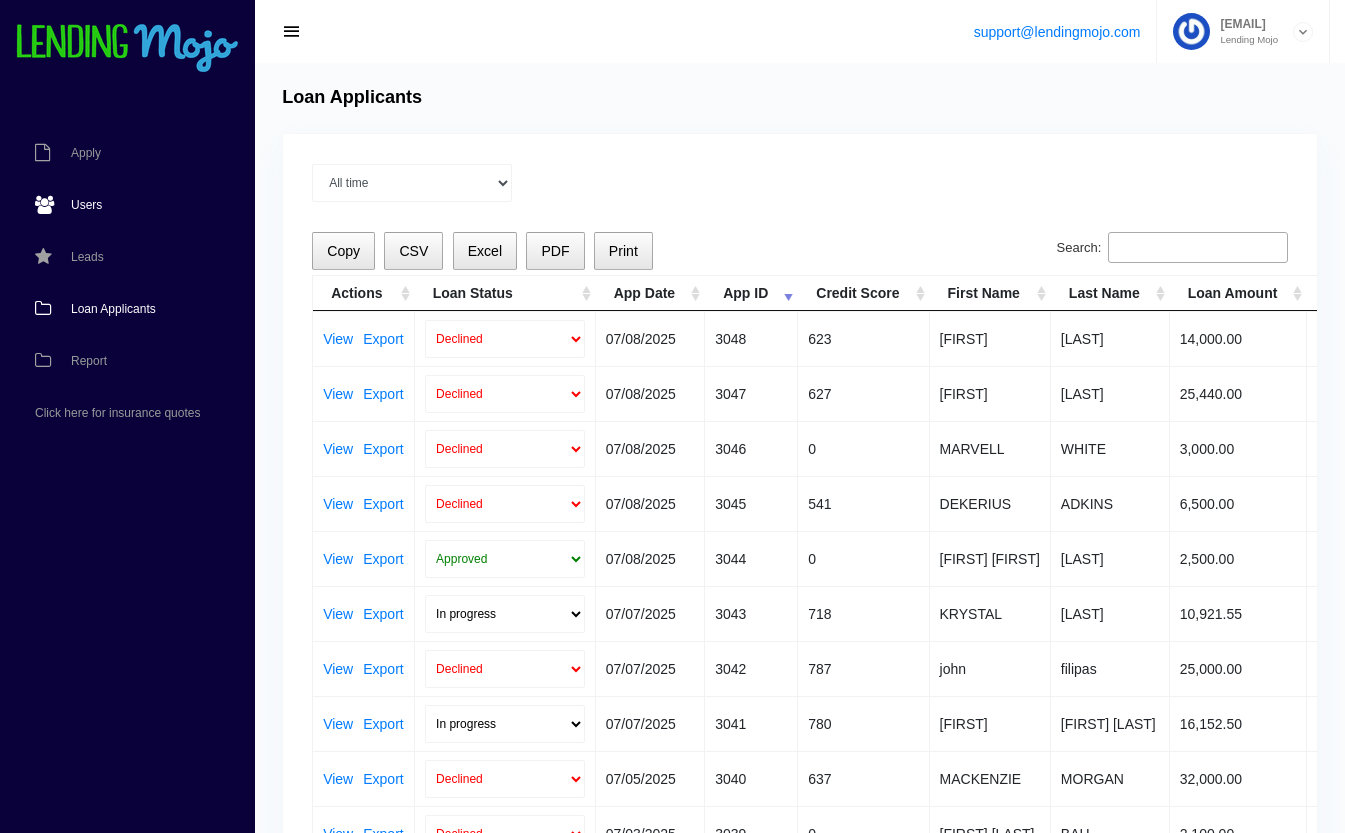 click on "Users" at bounding box center [117, 205] 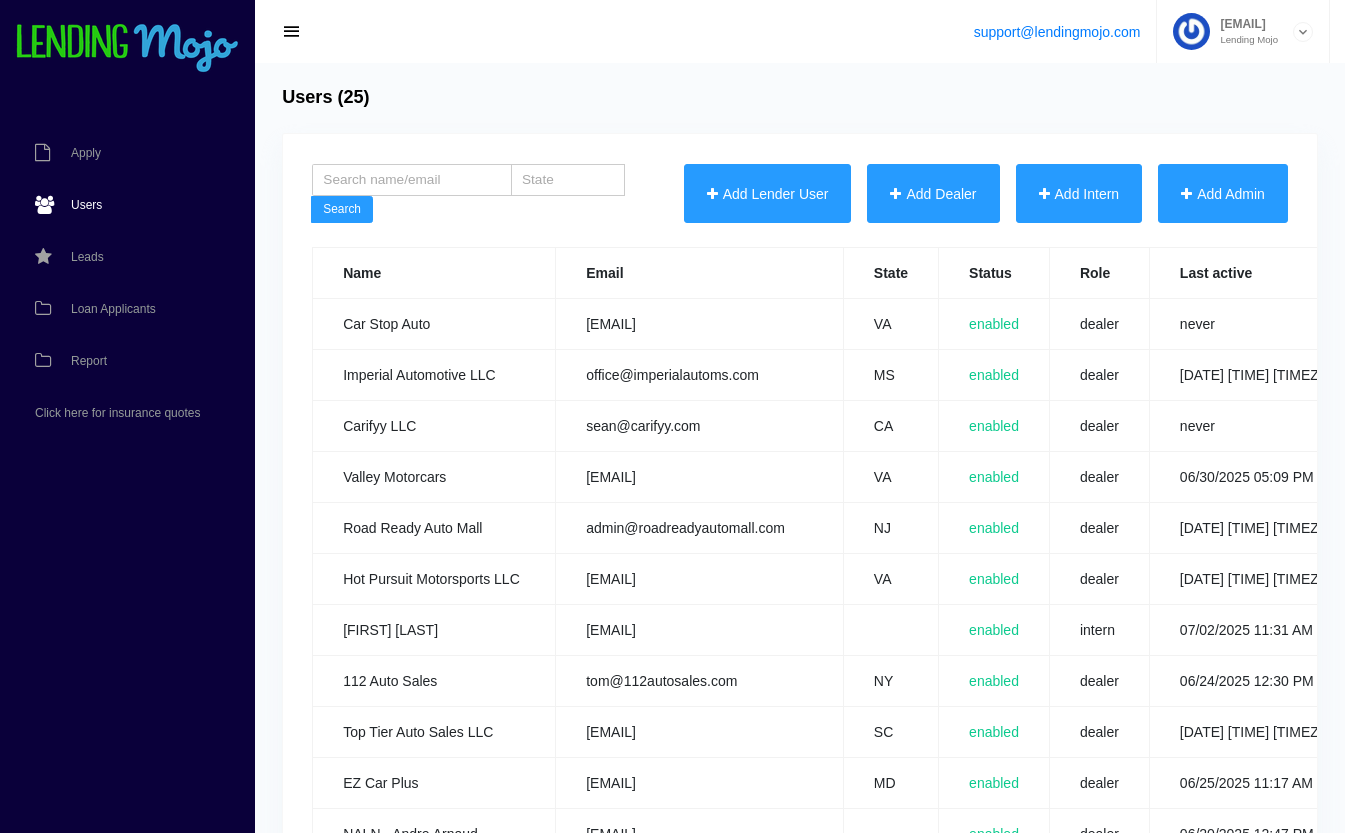 scroll, scrollTop: 0, scrollLeft: 0, axis: both 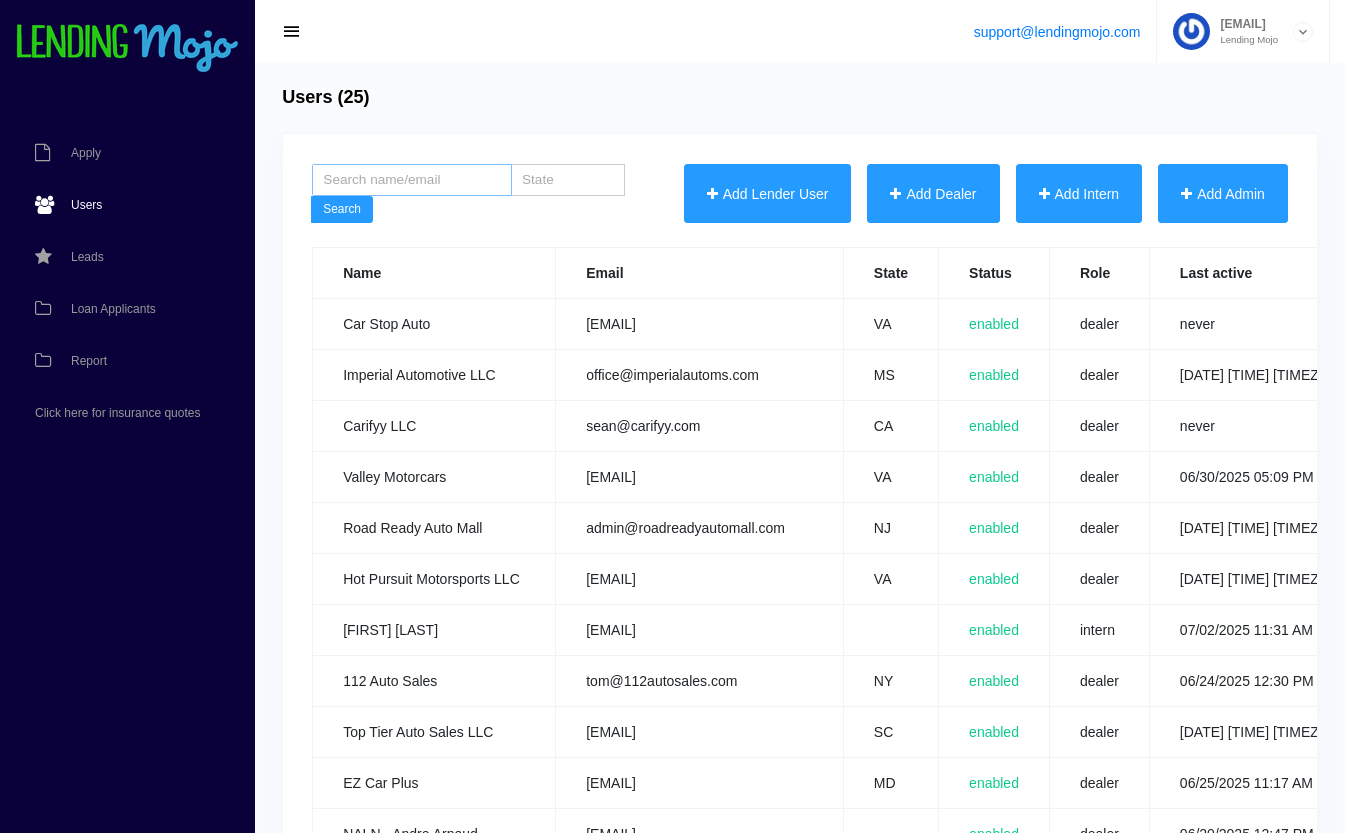 click at bounding box center (412, 180) 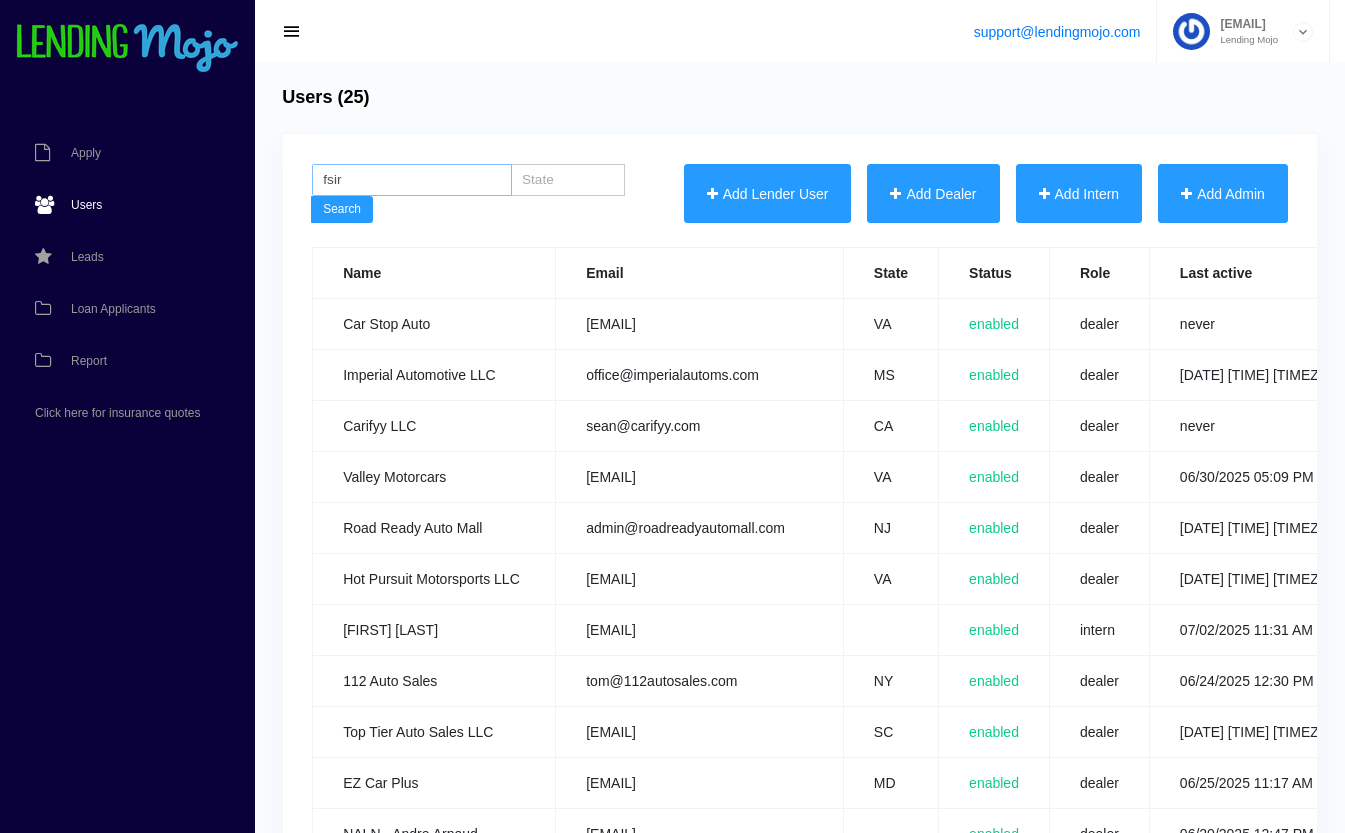 type on "fsir" 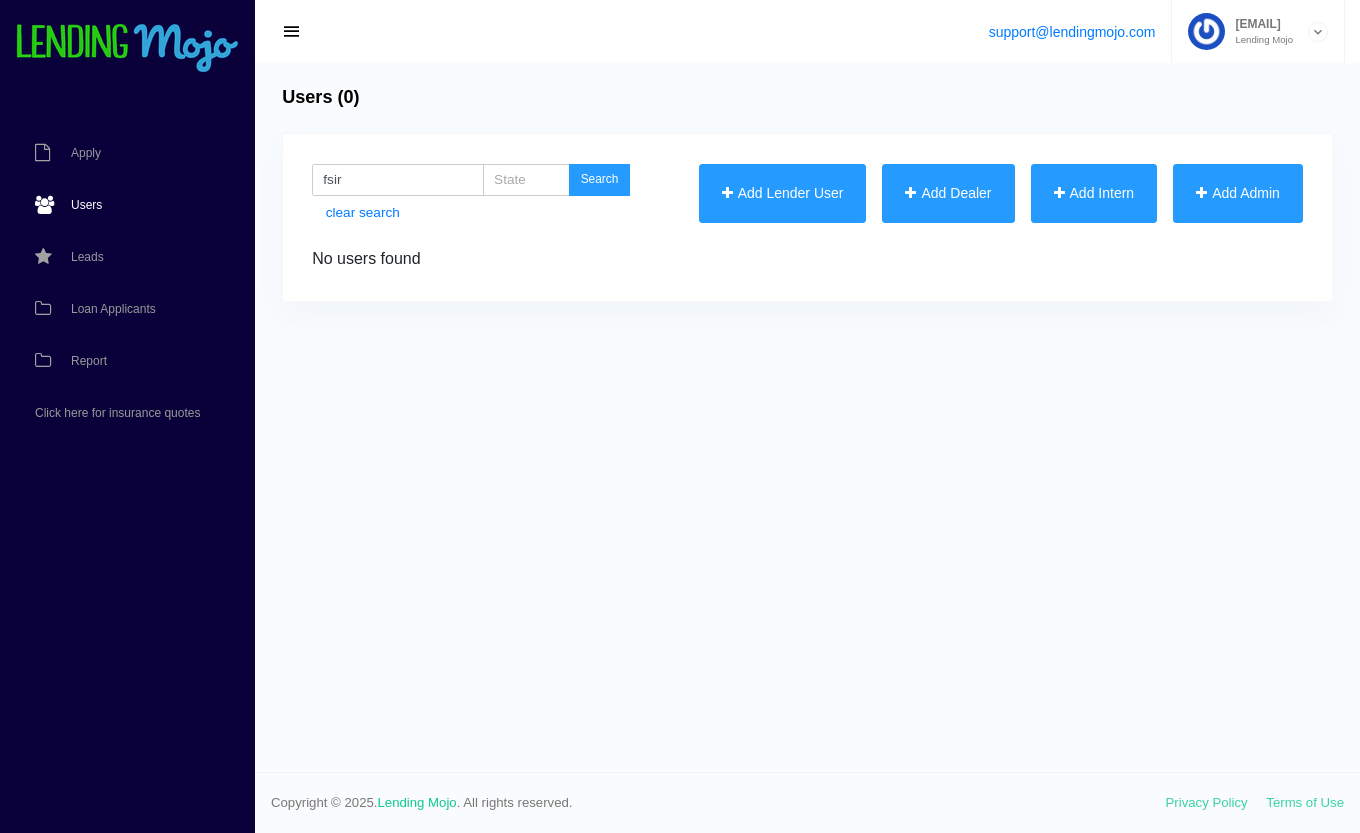 scroll, scrollTop: 0, scrollLeft: 0, axis: both 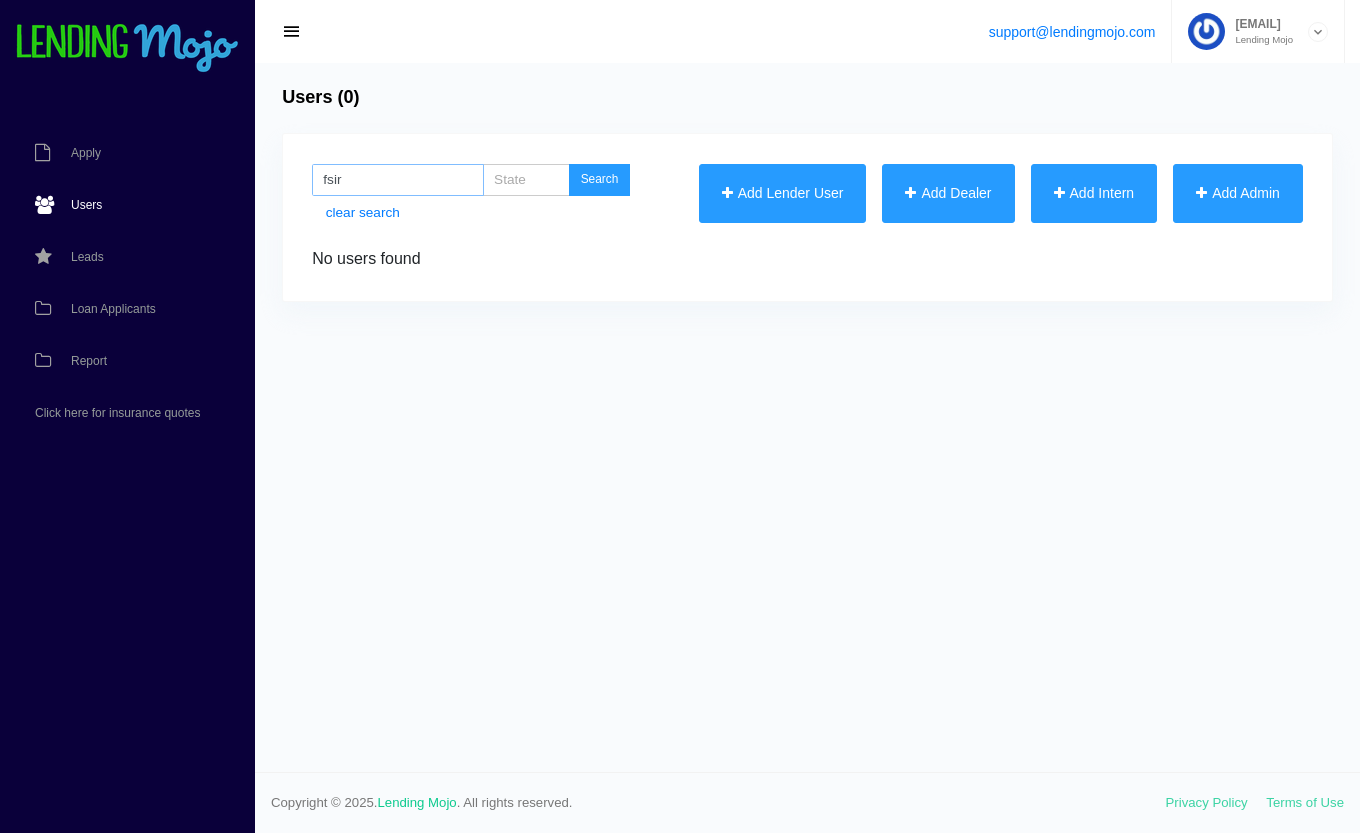 click on "fsir" at bounding box center (398, 180) 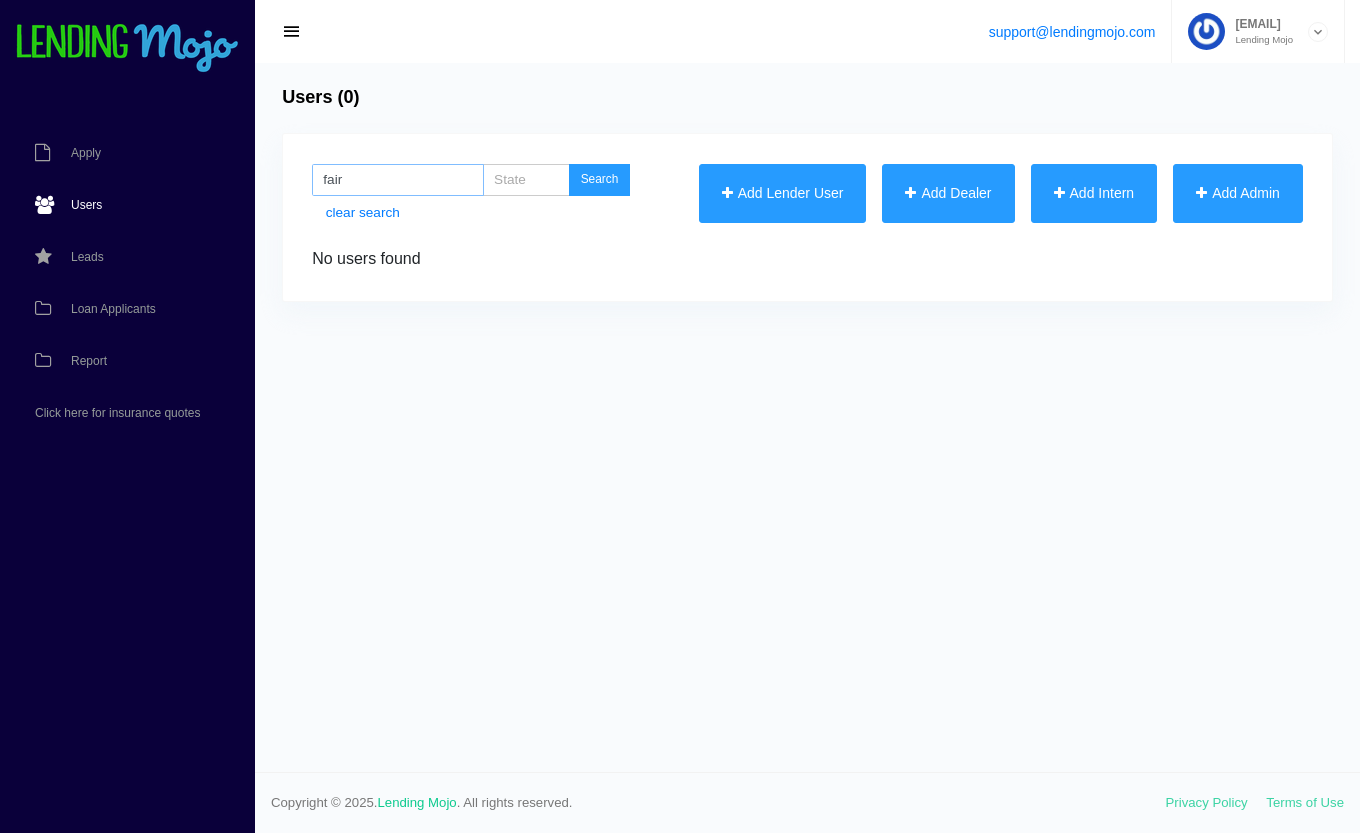 type on "fair" 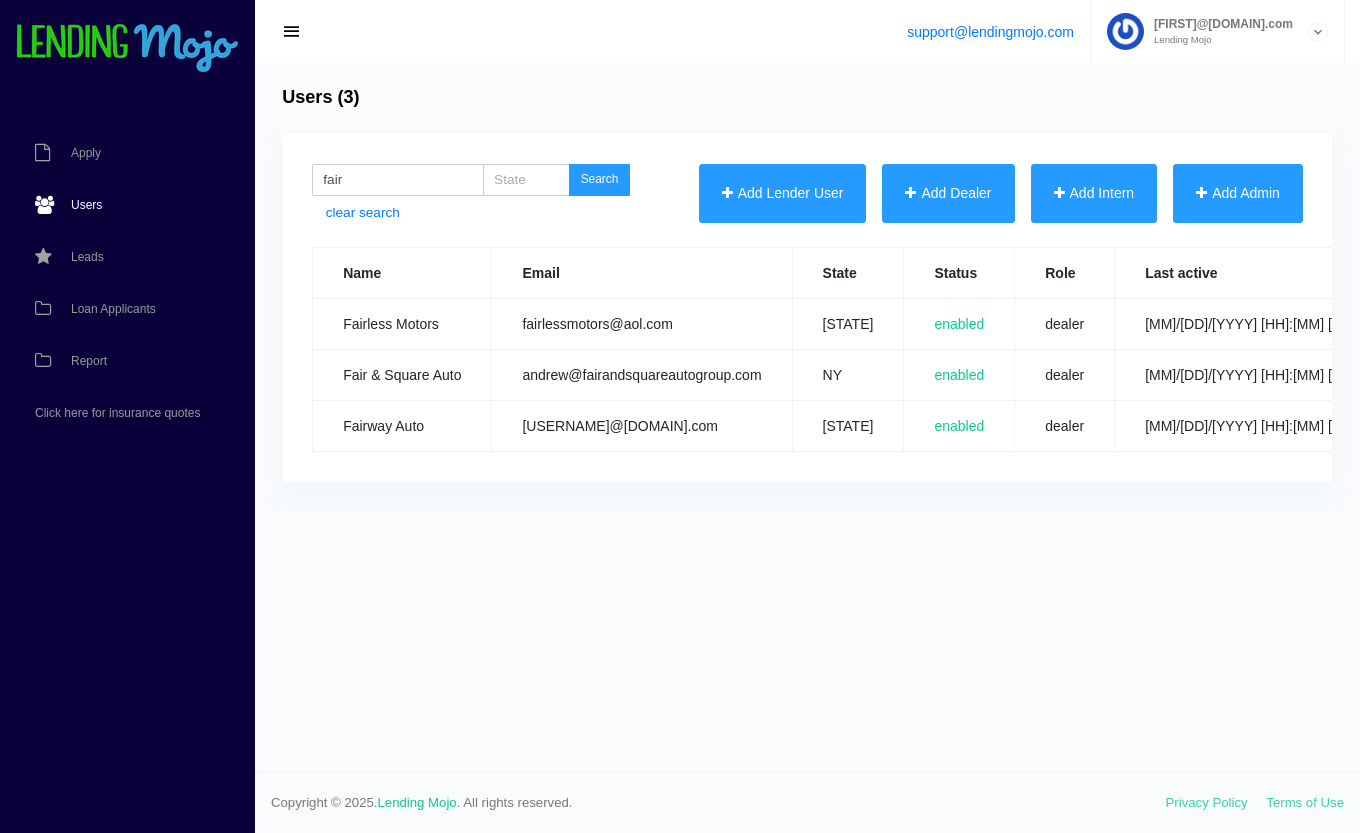 scroll, scrollTop: 0, scrollLeft: 0, axis: both 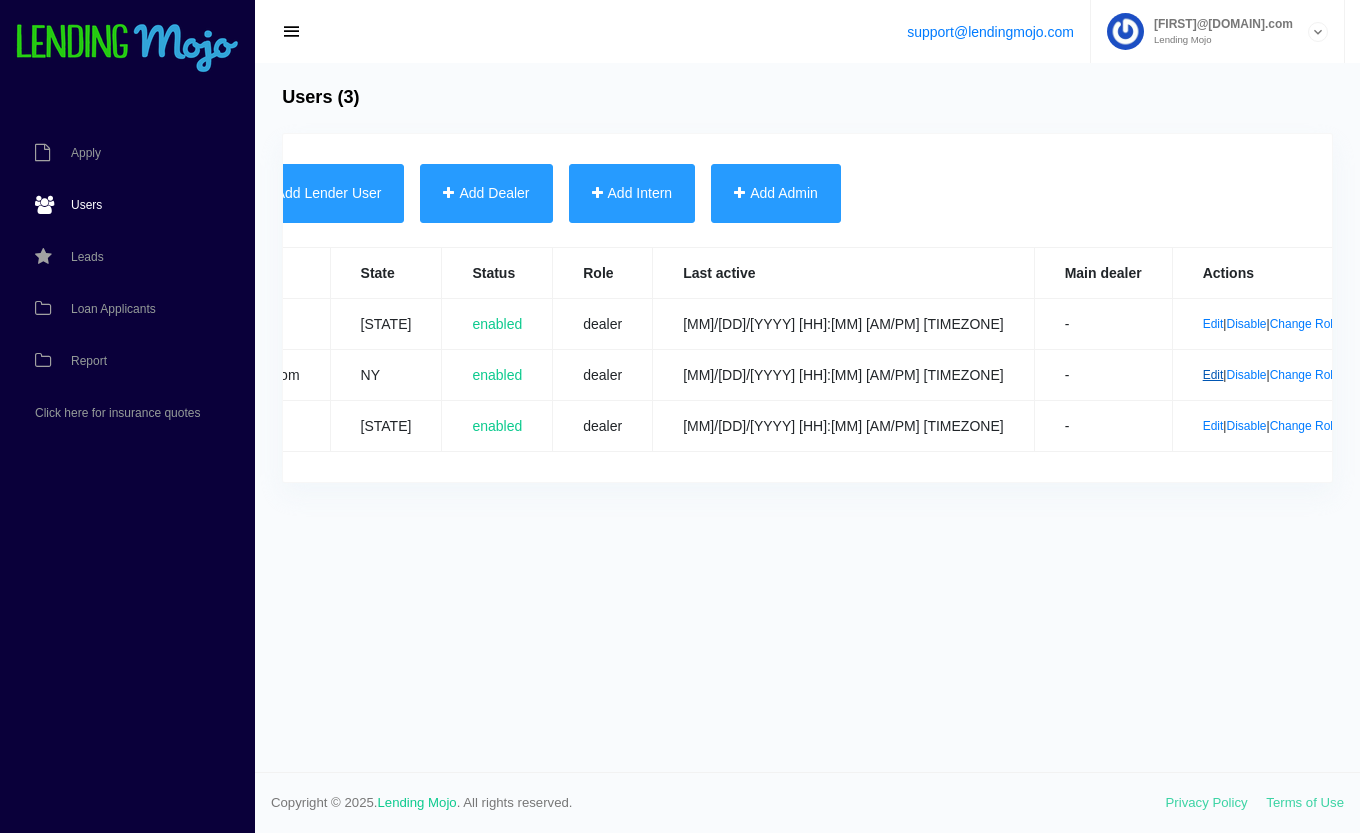 click on "Edit" at bounding box center (1213, 375) 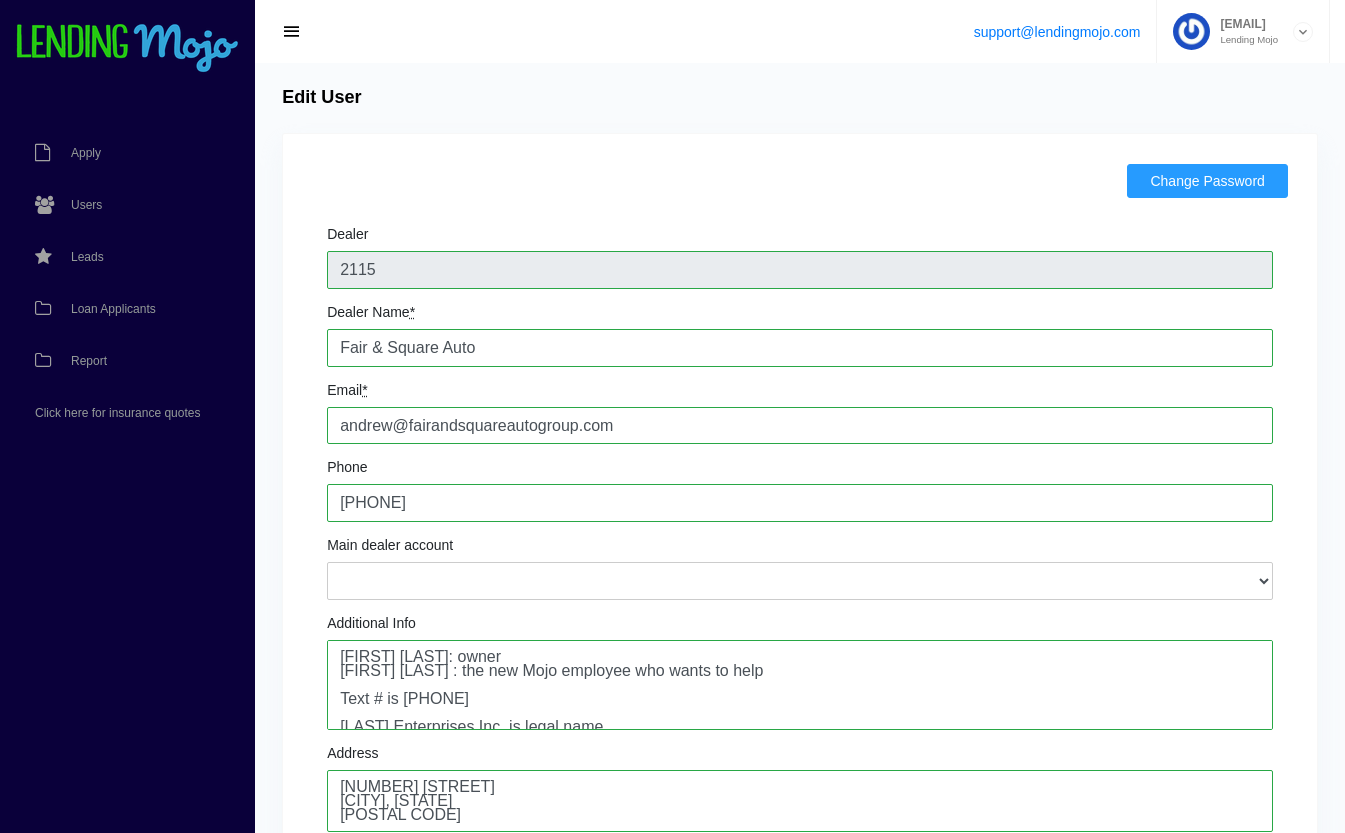 scroll, scrollTop: 0, scrollLeft: 0, axis: both 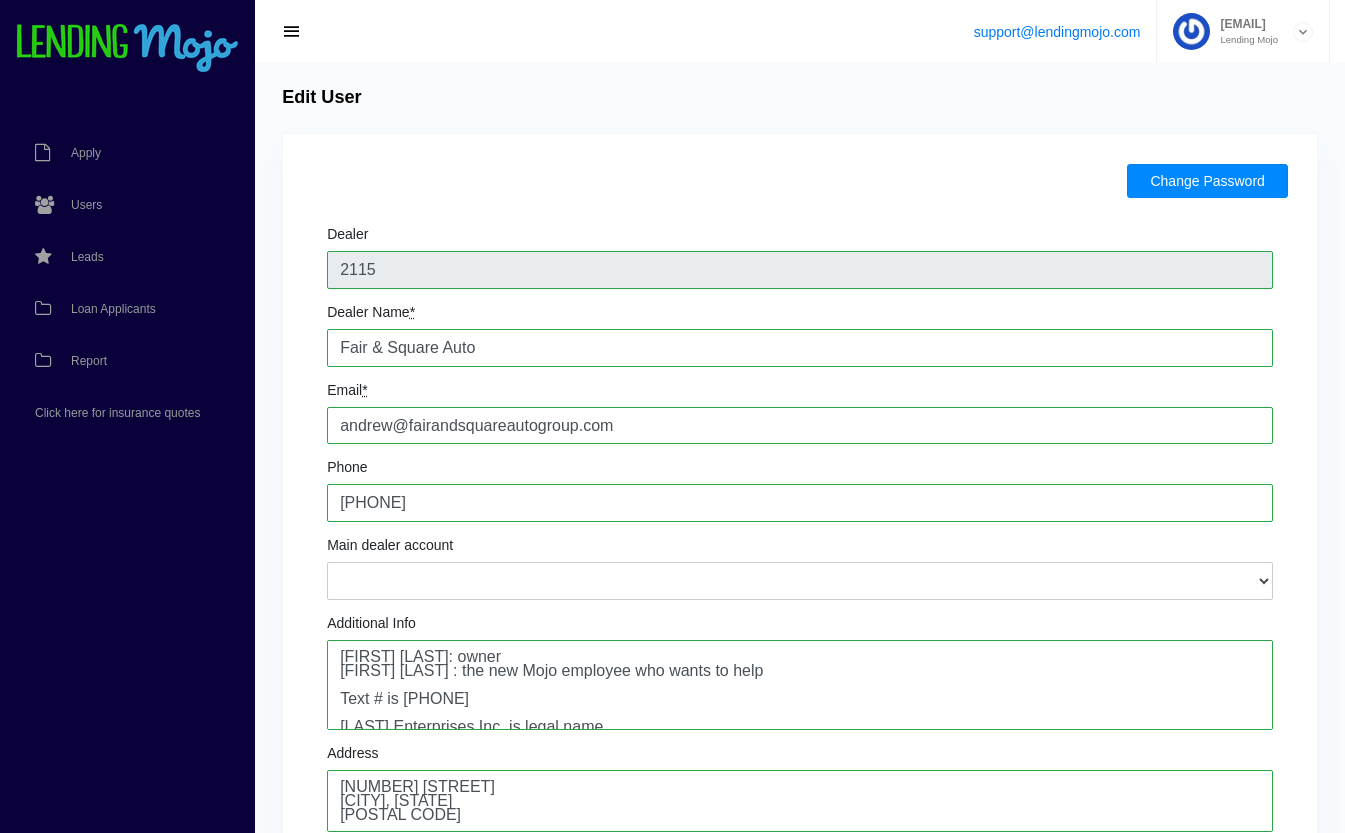 click on "Change Password" at bounding box center (1207, 181) 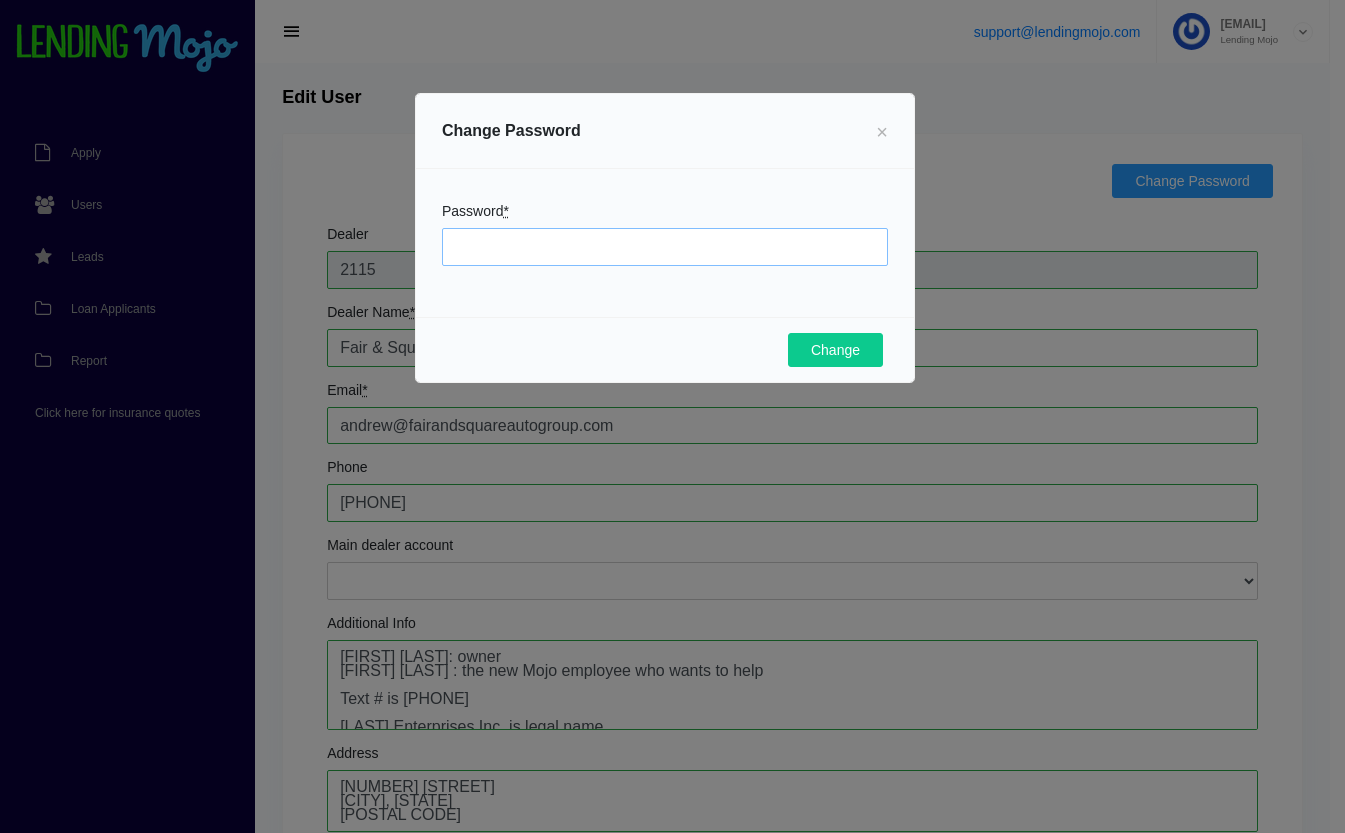 click on "Password  *" at bounding box center (665, 247) 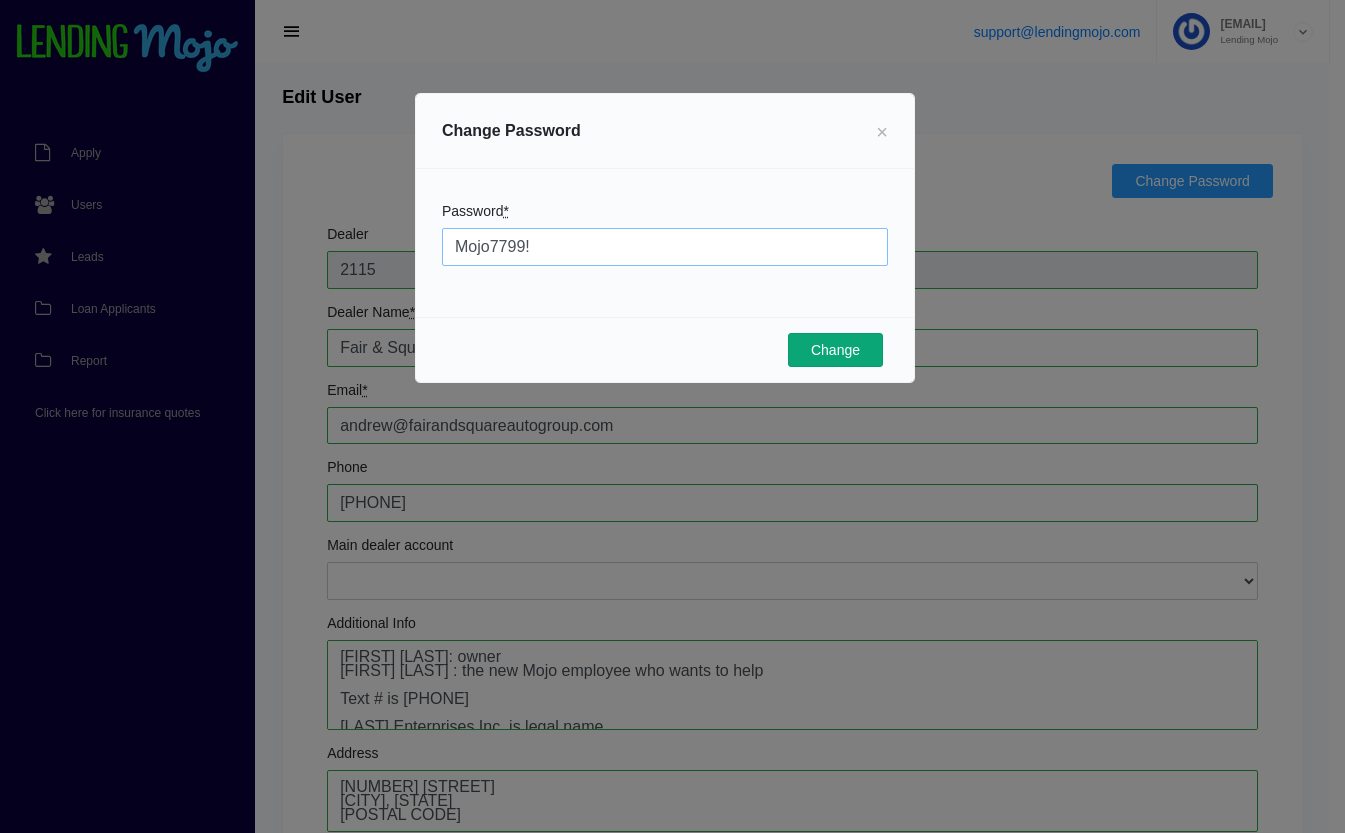 type on "Mojo7799!" 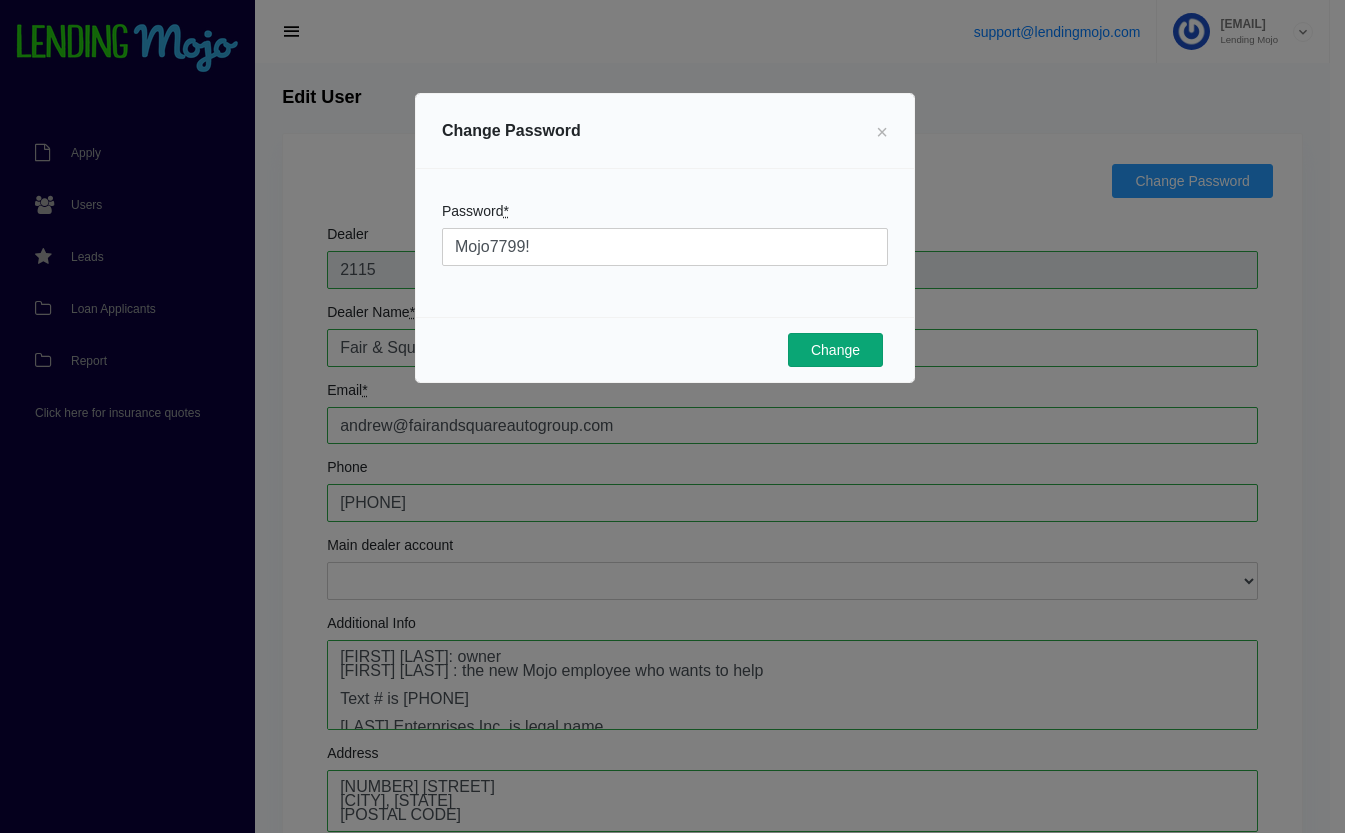 click on "Change" at bounding box center [835, 350] 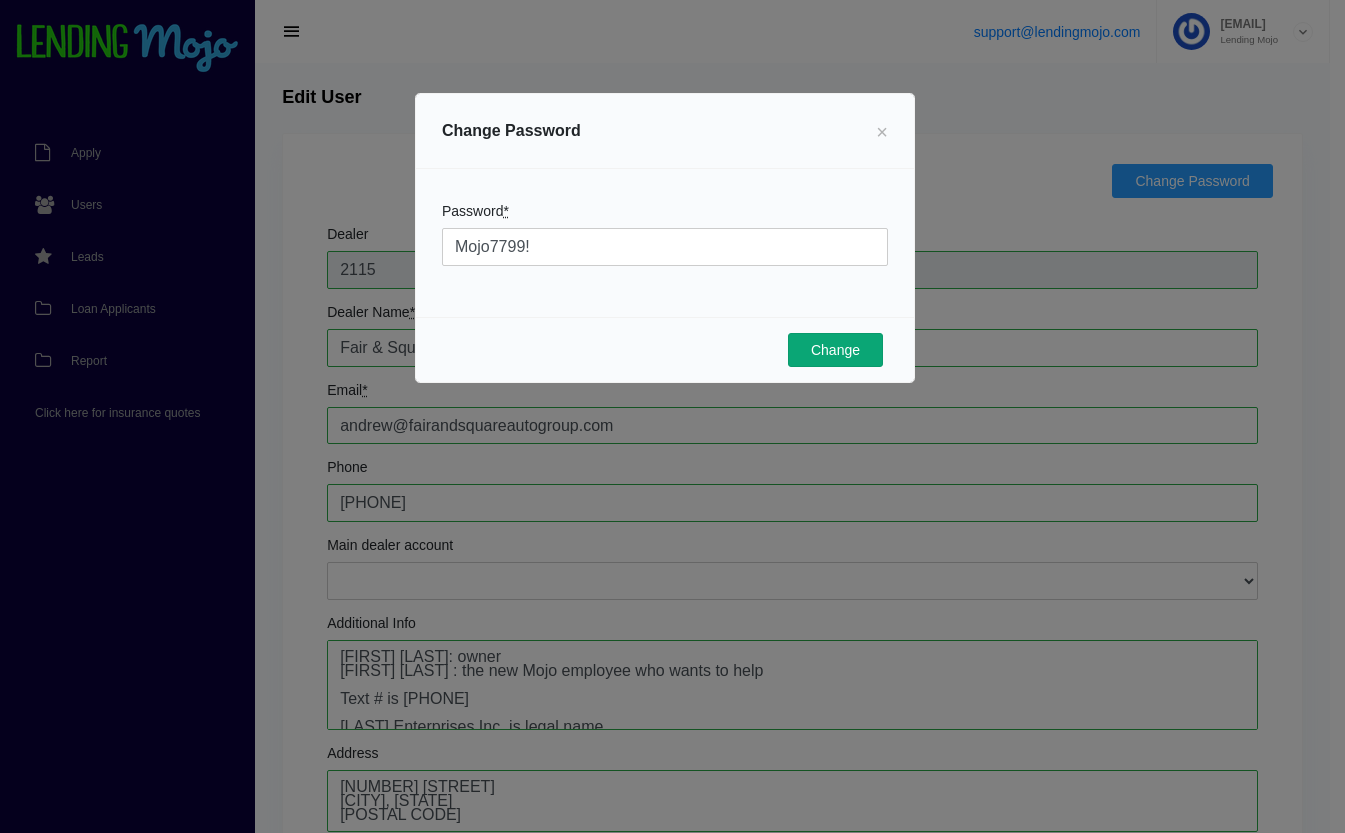 click on "Change" at bounding box center [835, 350] 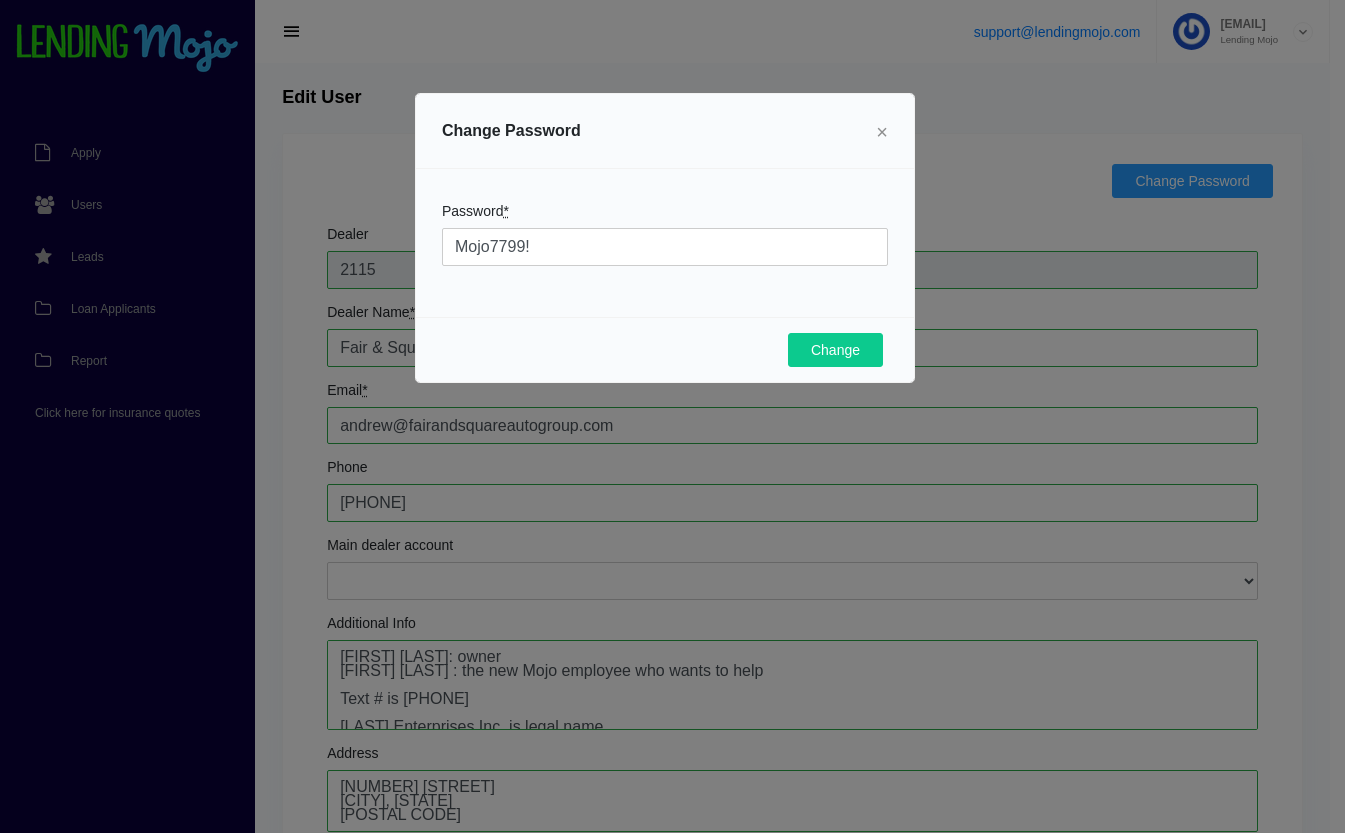 click on "×" at bounding box center (882, 132) 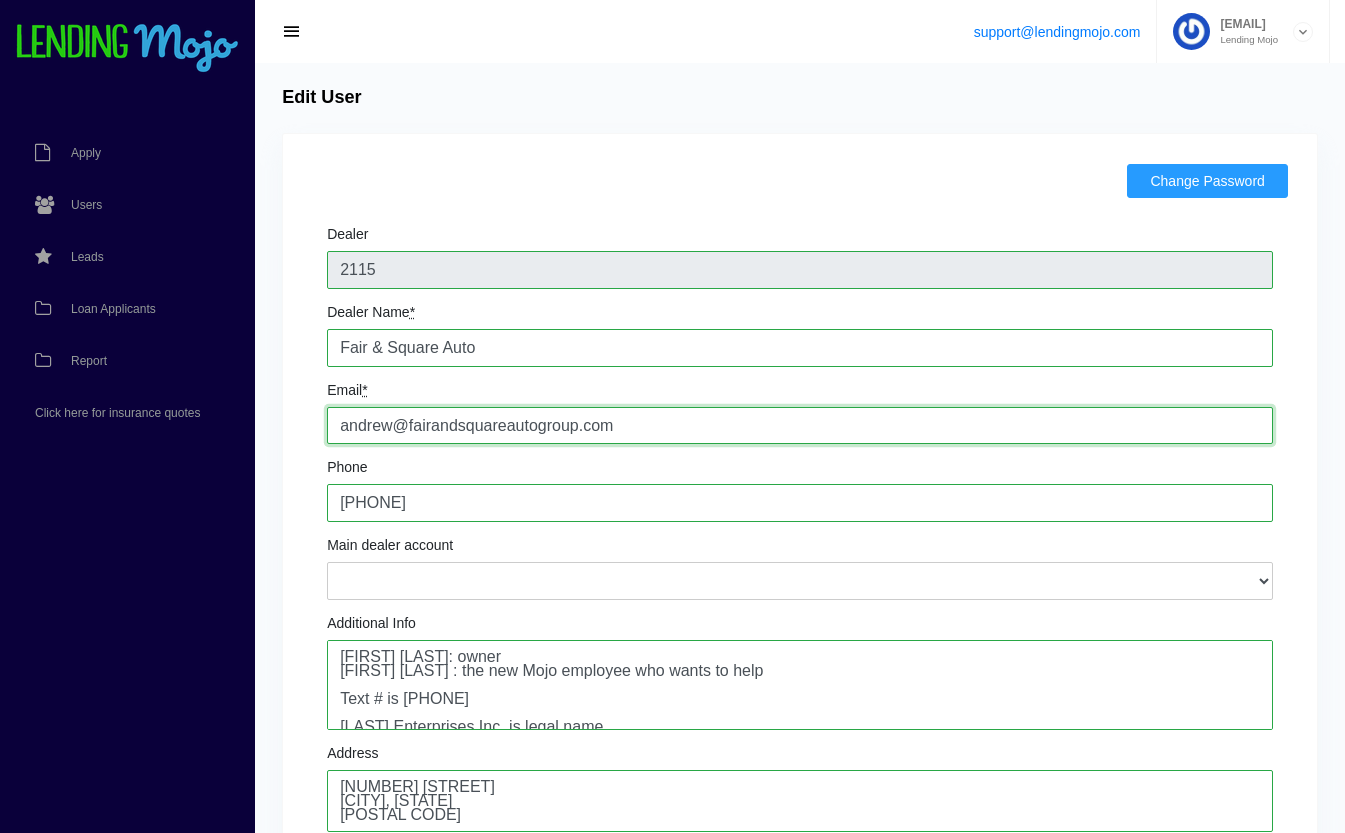 click on "andrew@fairandsquareautogroup.com" at bounding box center [800, 426] 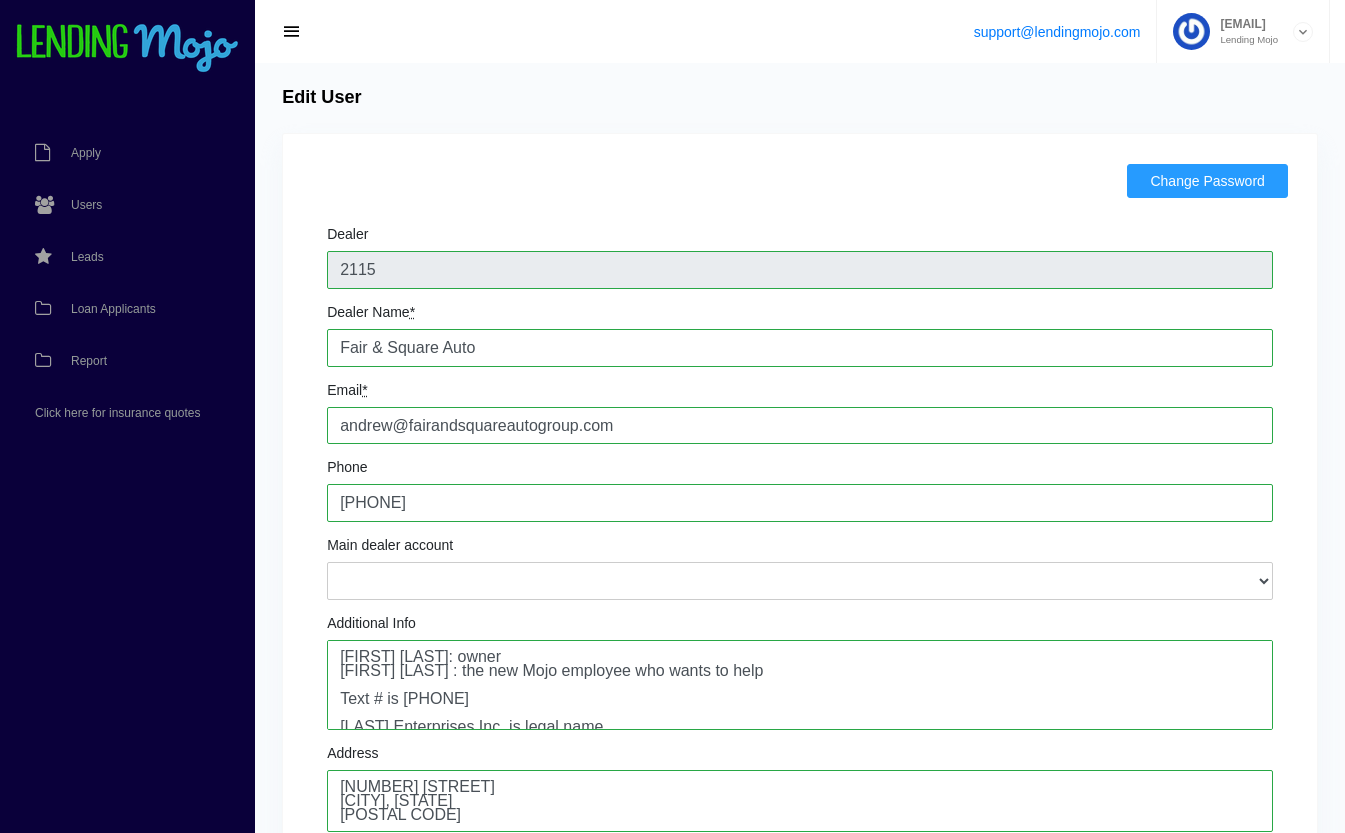 click on "Change Password
Dealer 2115
Dealer Name  * Fair & Square Auto
Email  * andrew@fairandsquareautogroup.com
Phone +16317472846
Main dealer account
112 Auto Sales -  tom@112autosales.com
2480 Autos LLC -  2480autosales@gmail.com
615 Auto Sales.com -  accounting@615autosales.com
786 Auto Group -  786autonj@gmail.com
810 Auto Motors LLC -  810automotors@gmail.com
904 Cars LLC -  904carsllc@gmail.com
A & D Motors Inc -  generalmanager@a-dmotors.com
A1 Auto Wholesale -  vince@a1autows.com
AC Greenwich Auto Brokers -  greenwichmotors@yahoo.com
AMG AUTO CENTER -  edgar@amgautocenter.com
ASC Demo Account -  chuchomenendez@gmail.com
Acadiana Cars -  sarah@acadianacars.com
Action Auto LLC -  actionautodealer@gmail.com
Adam Auto Sales Inc. -  achmgnt@gmail.com
All Luxury Cars -  allluxurycarsnj@gmail.com
All Star Motors -
All USA Motors -" at bounding box center [800, 951] 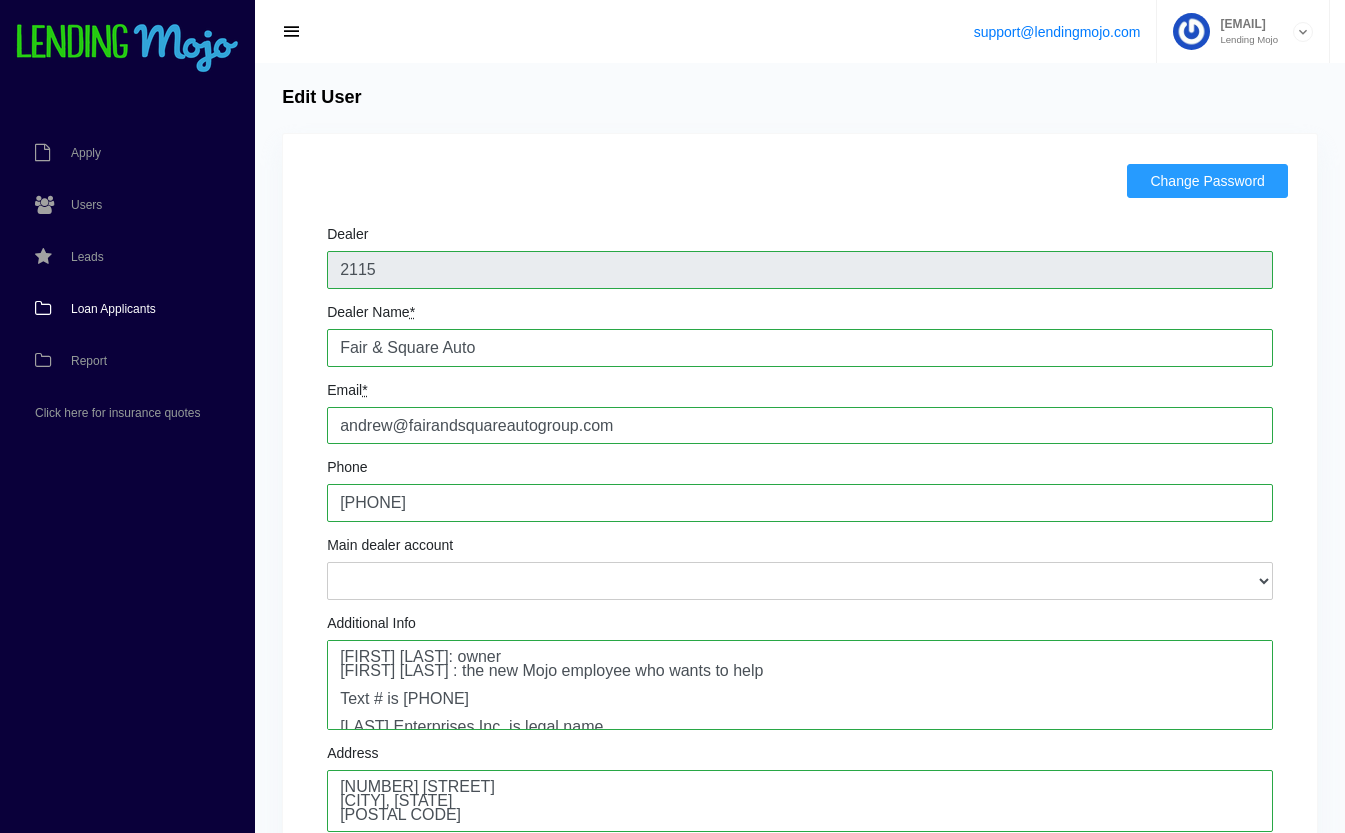 click on "Loan Applicants" at bounding box center (113, 309) 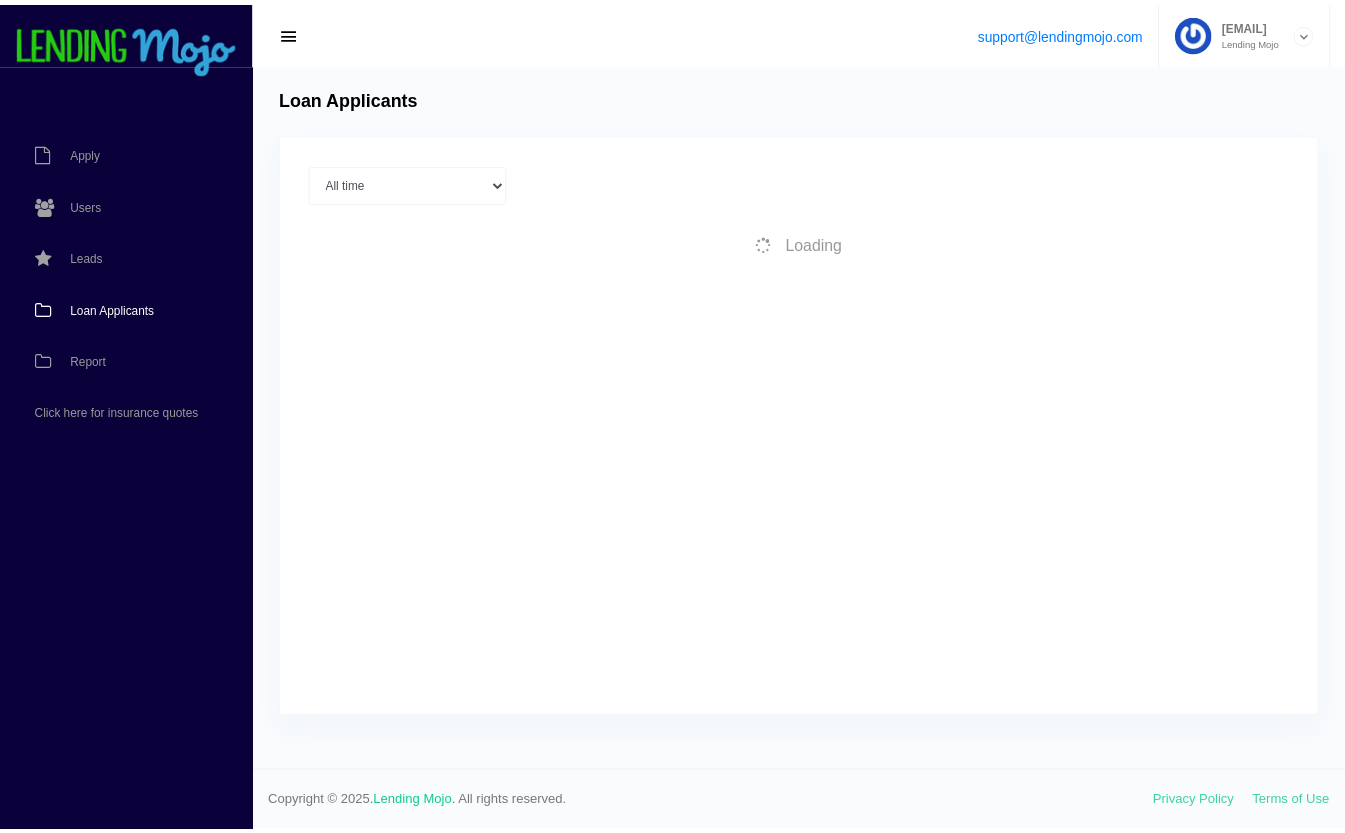 scroll, scrollTop: 0, scrollLeft: 0, axis: both 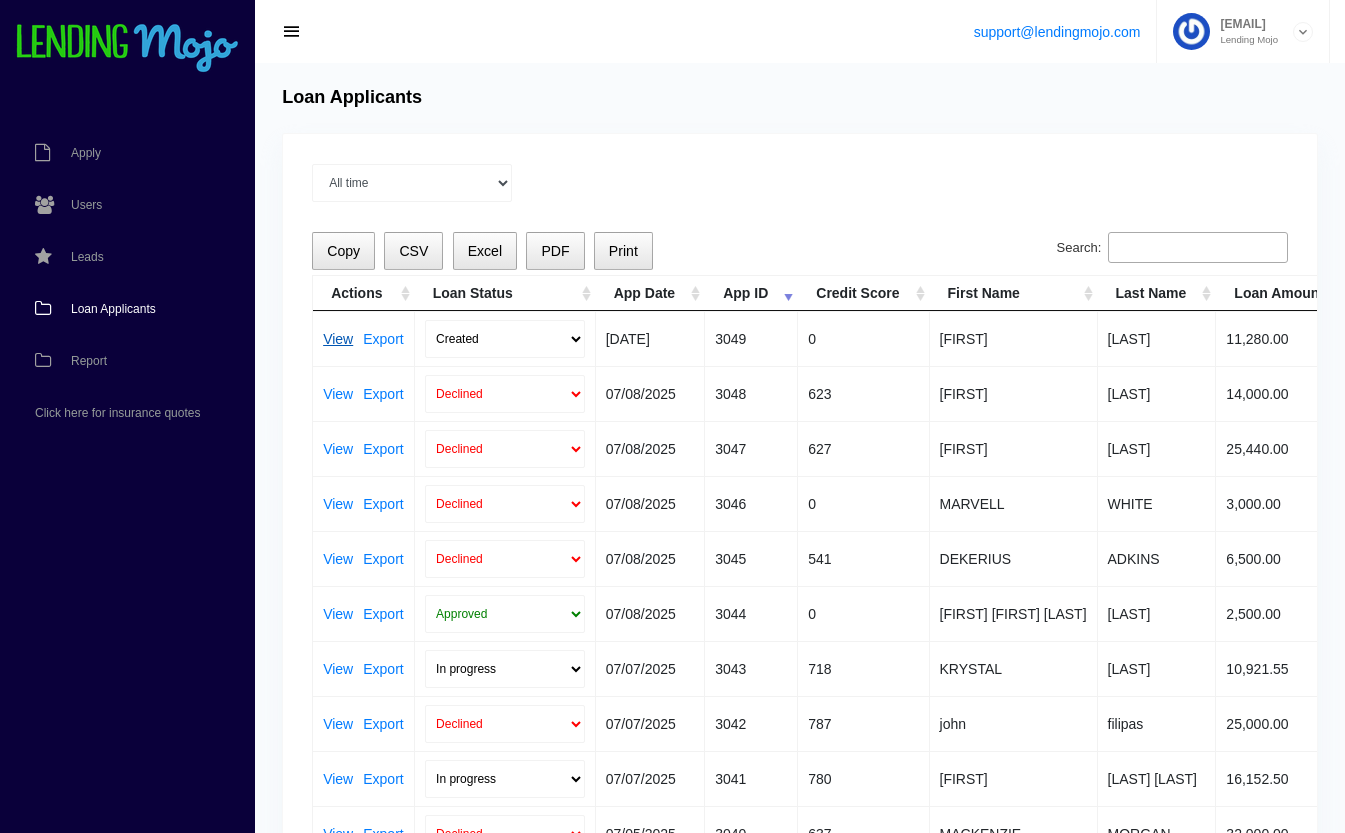 click on "View" at bounding box center (338, 339) 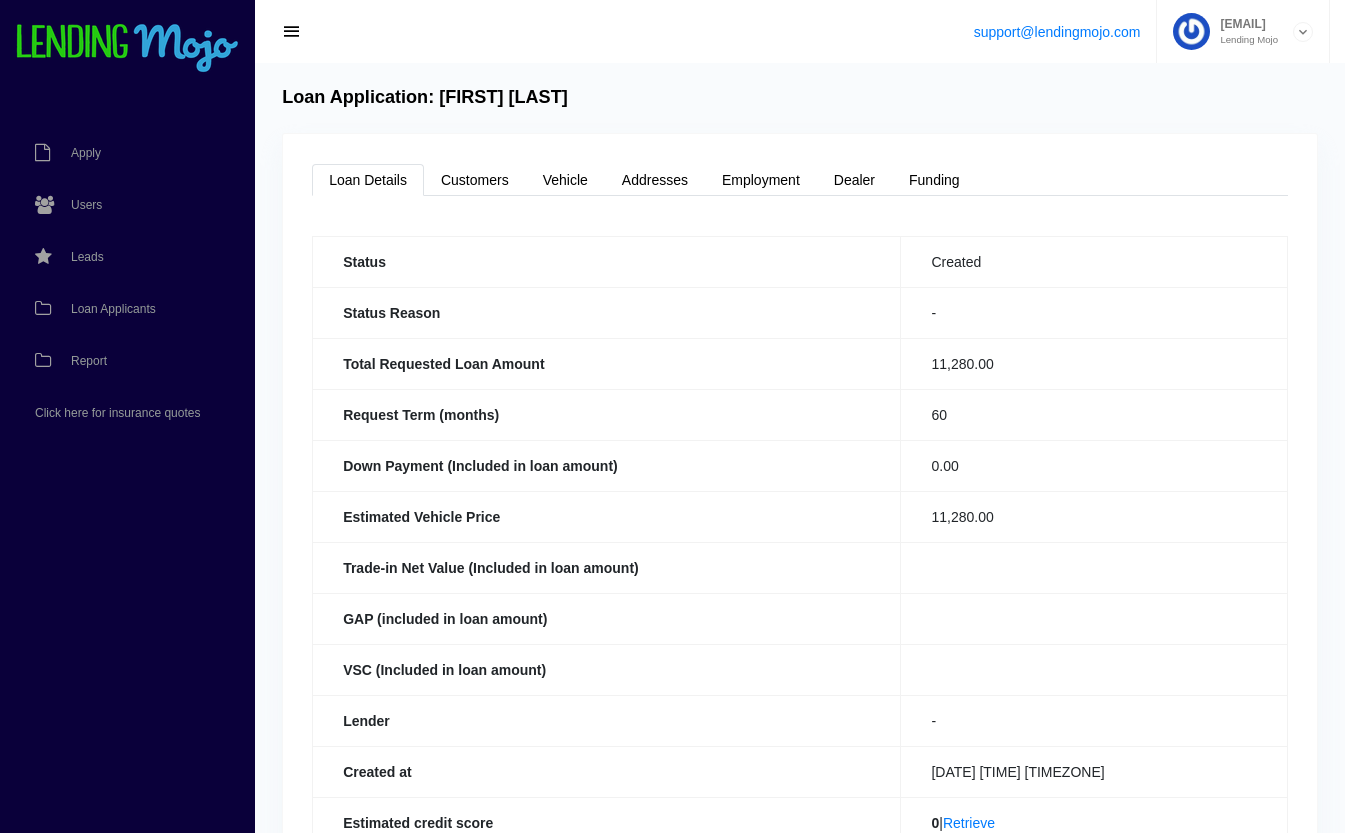 scroll, scrollTop: 0, scrollLeft: 0, axis: both 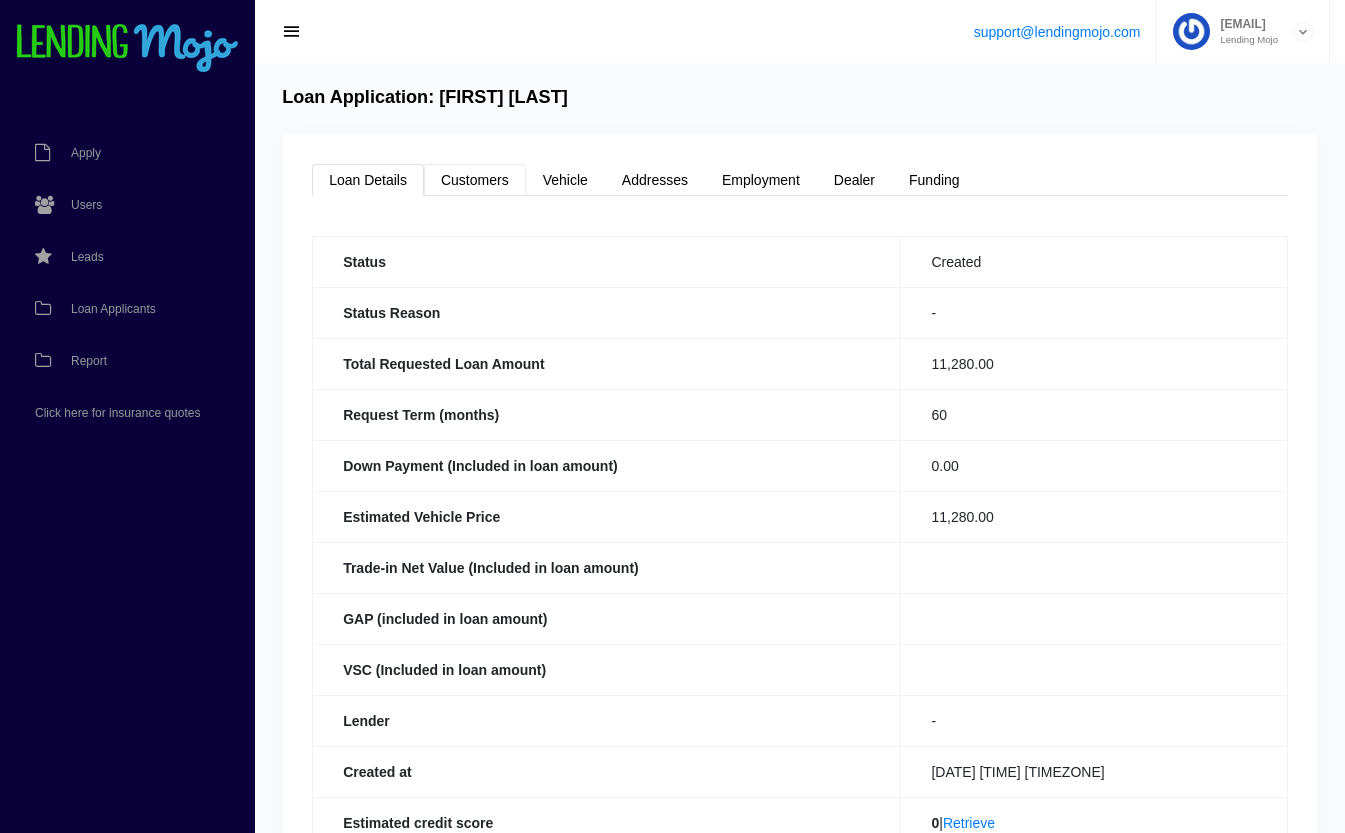 click on "Customers" at bounding box center [475, 180] 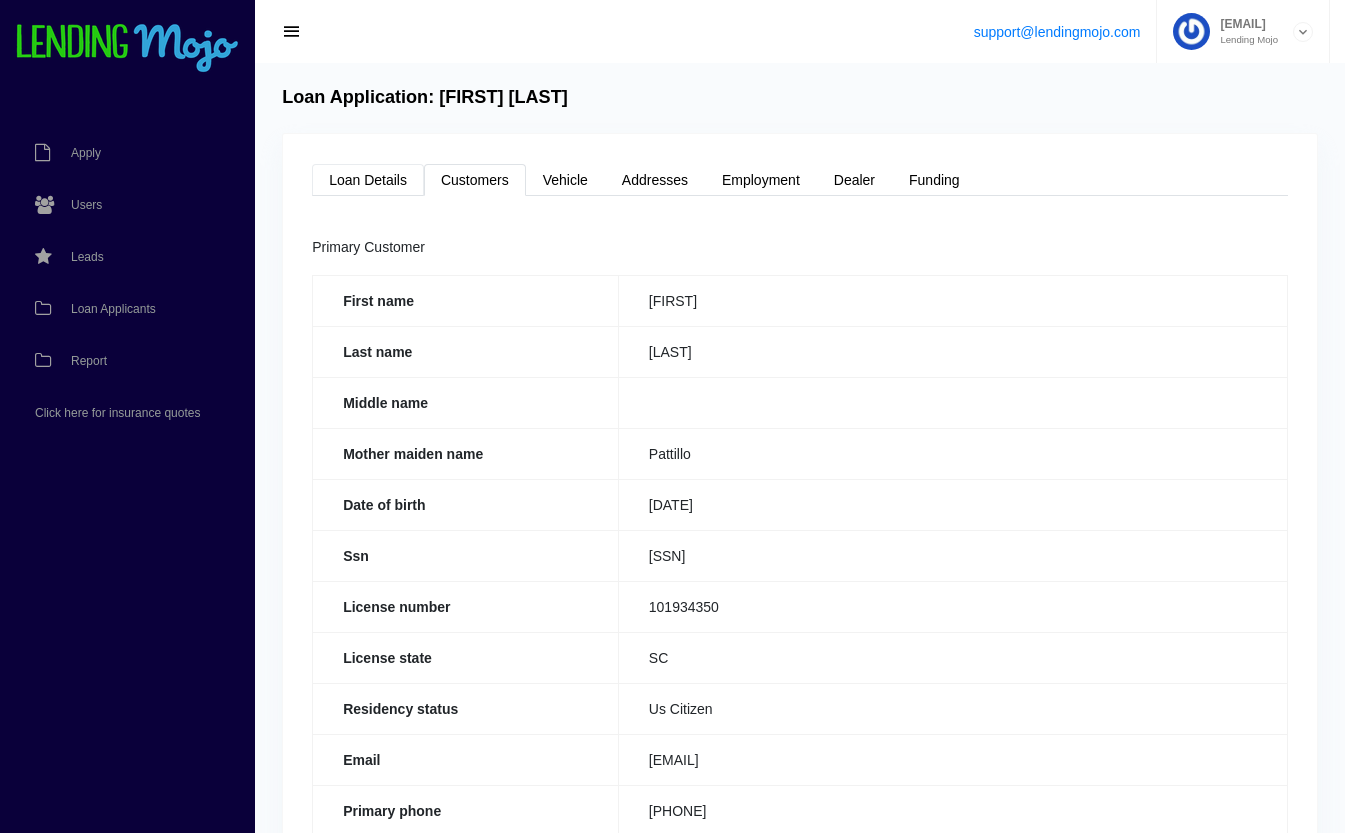 click on "Loan Details" at bounding box center (368, 180) 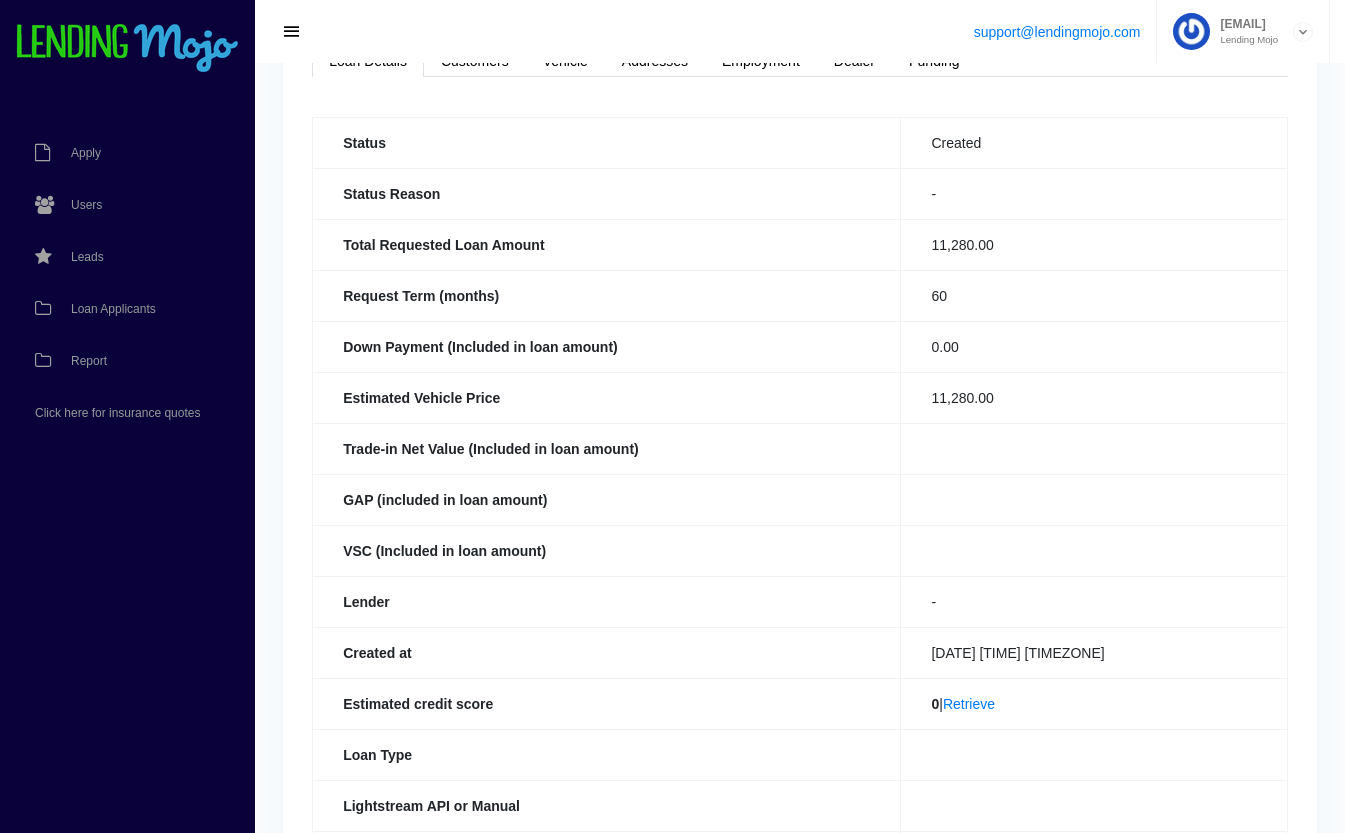 scroll, scrollTop: 182, scrollLeft: 0, axis: vertical 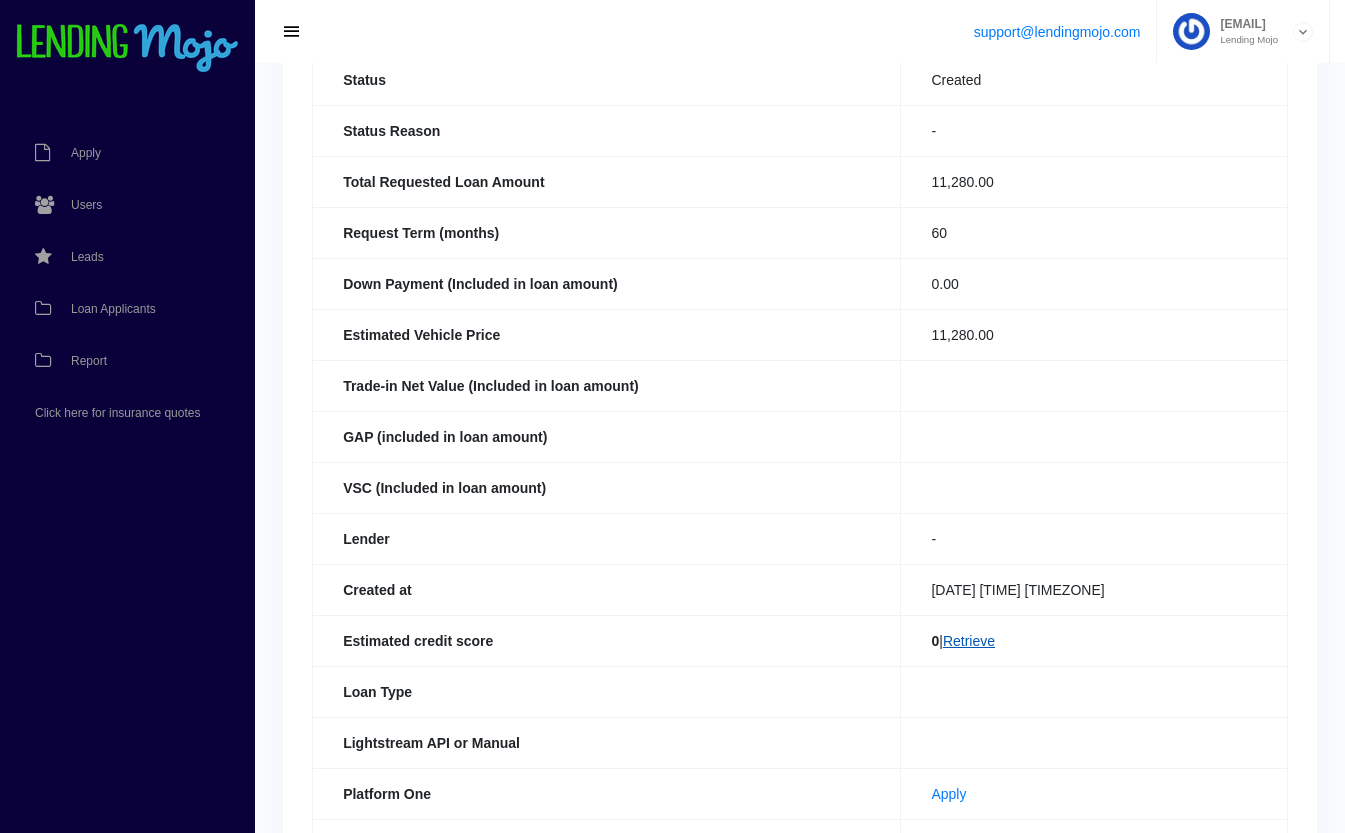 click on "Retrieve" at bounding box center (969, 641) 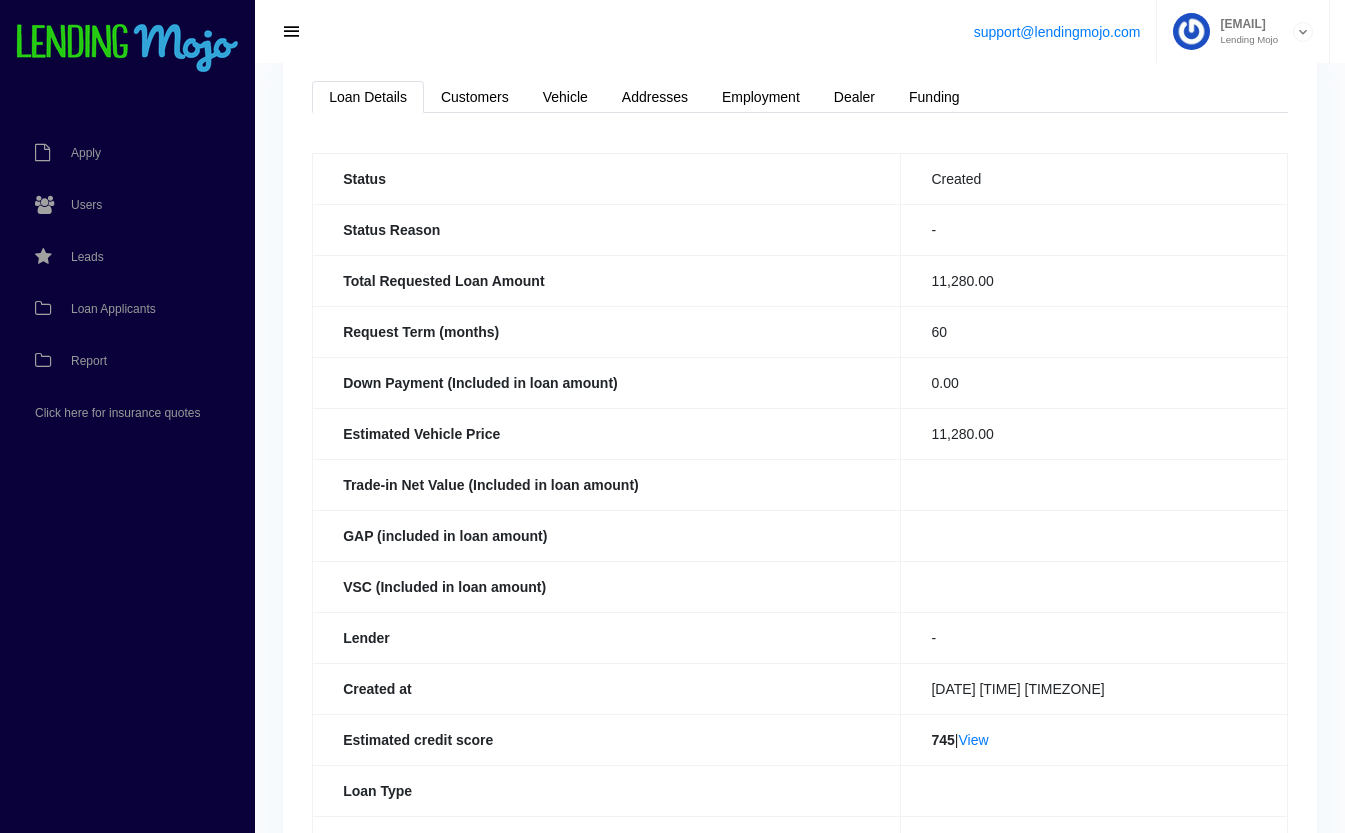 scroll, scrollTop: 84, scrollLeft: 0, axis: vertical 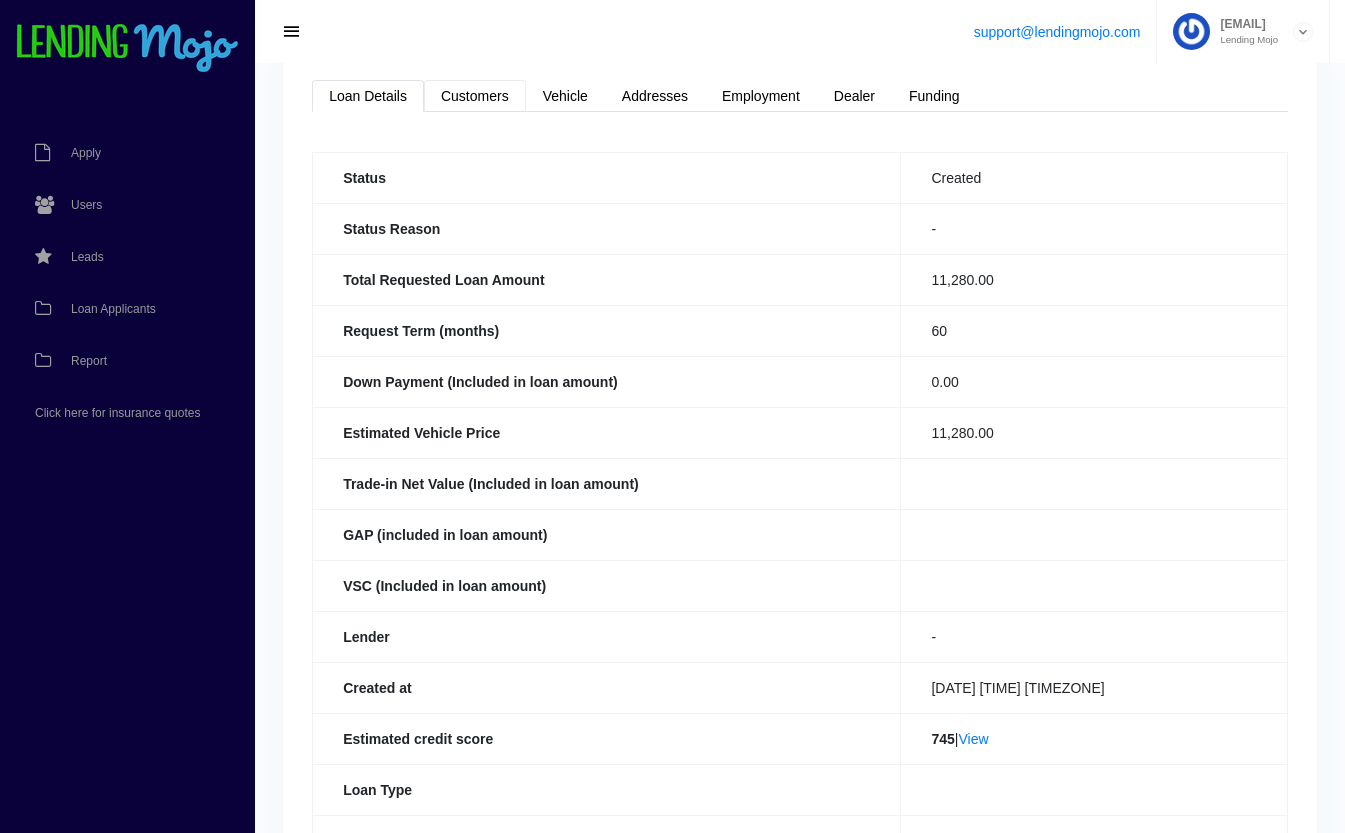 click on "Customers" at bounding box center [475, 96] 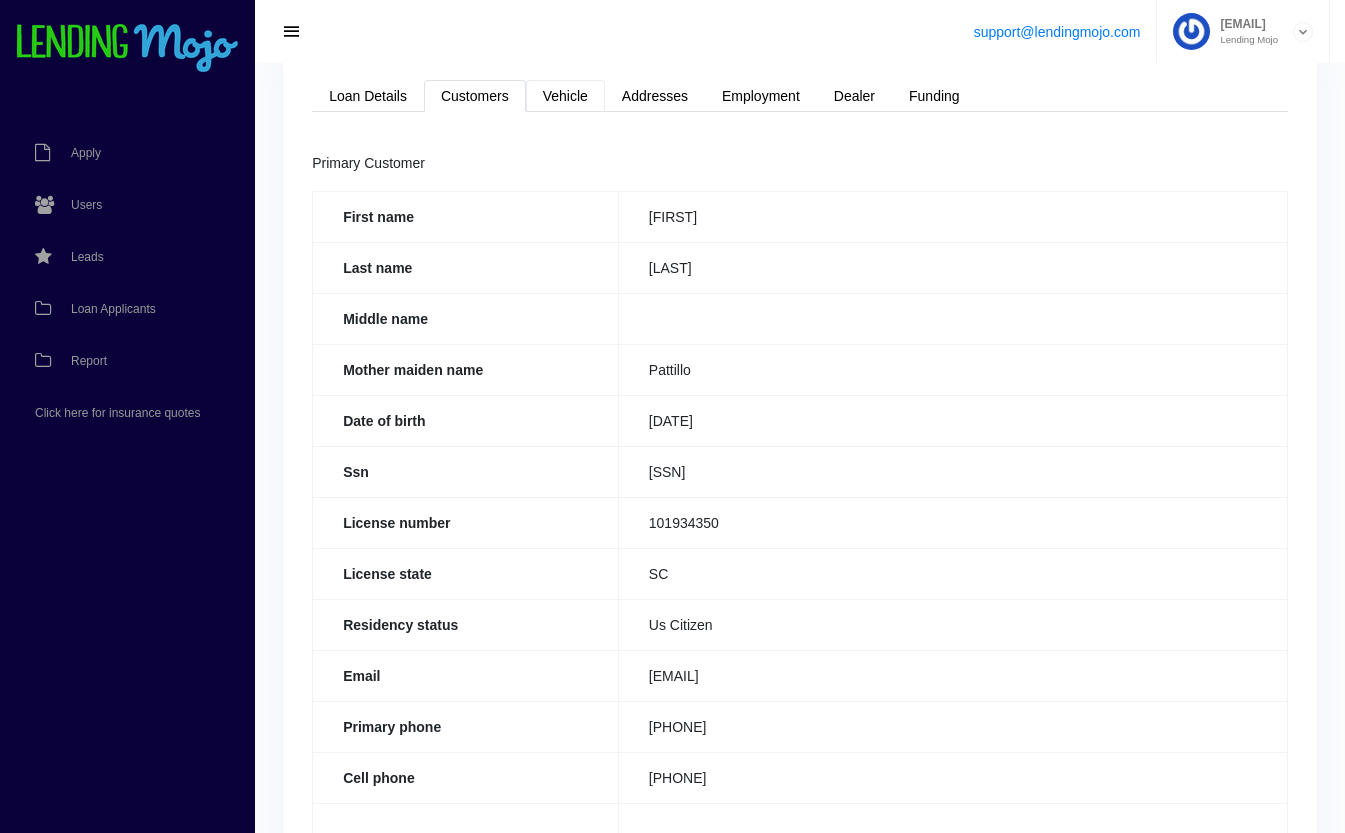 click on "Vehicle" at bounding box center (565, 96) 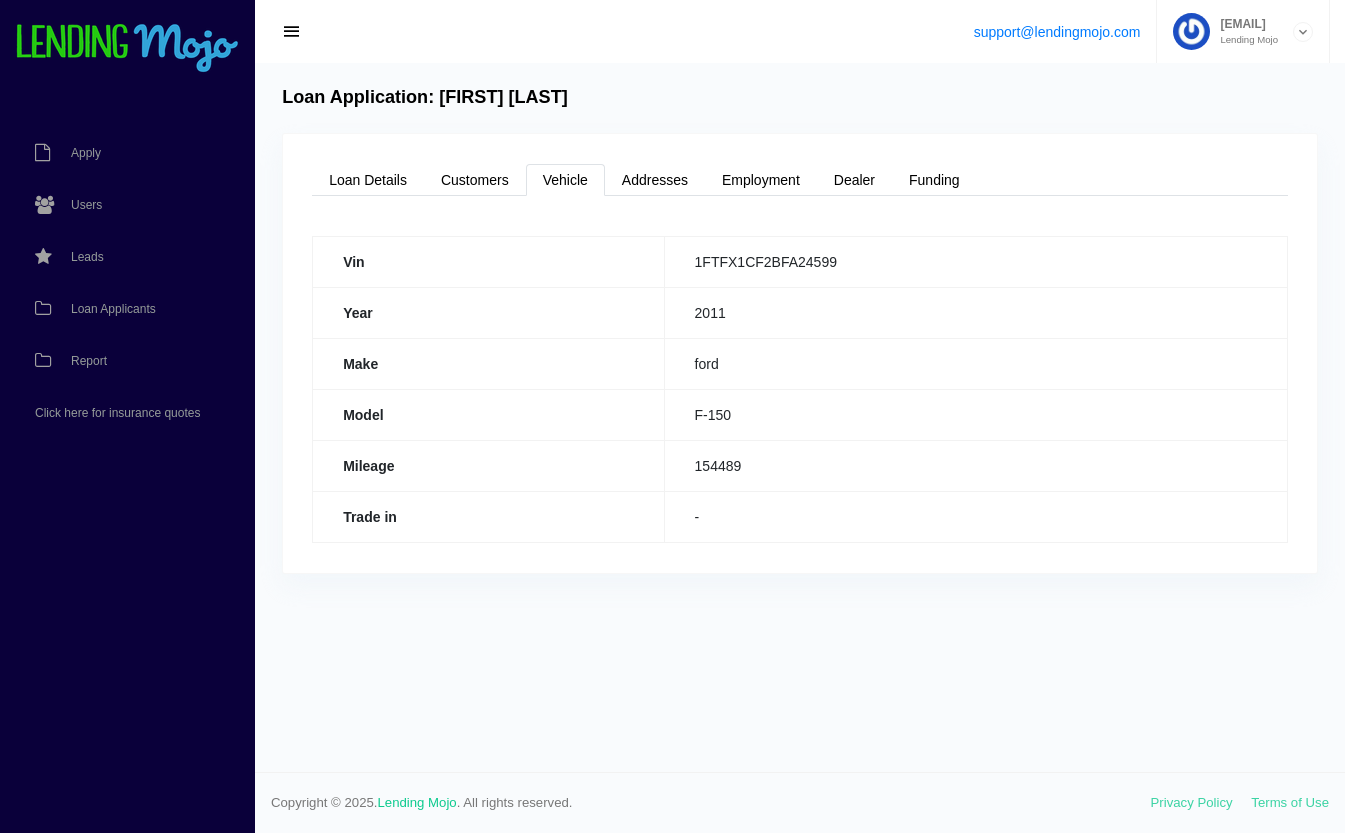 scroll, scrollTop: 0, scrollLeft: 0, axis: both 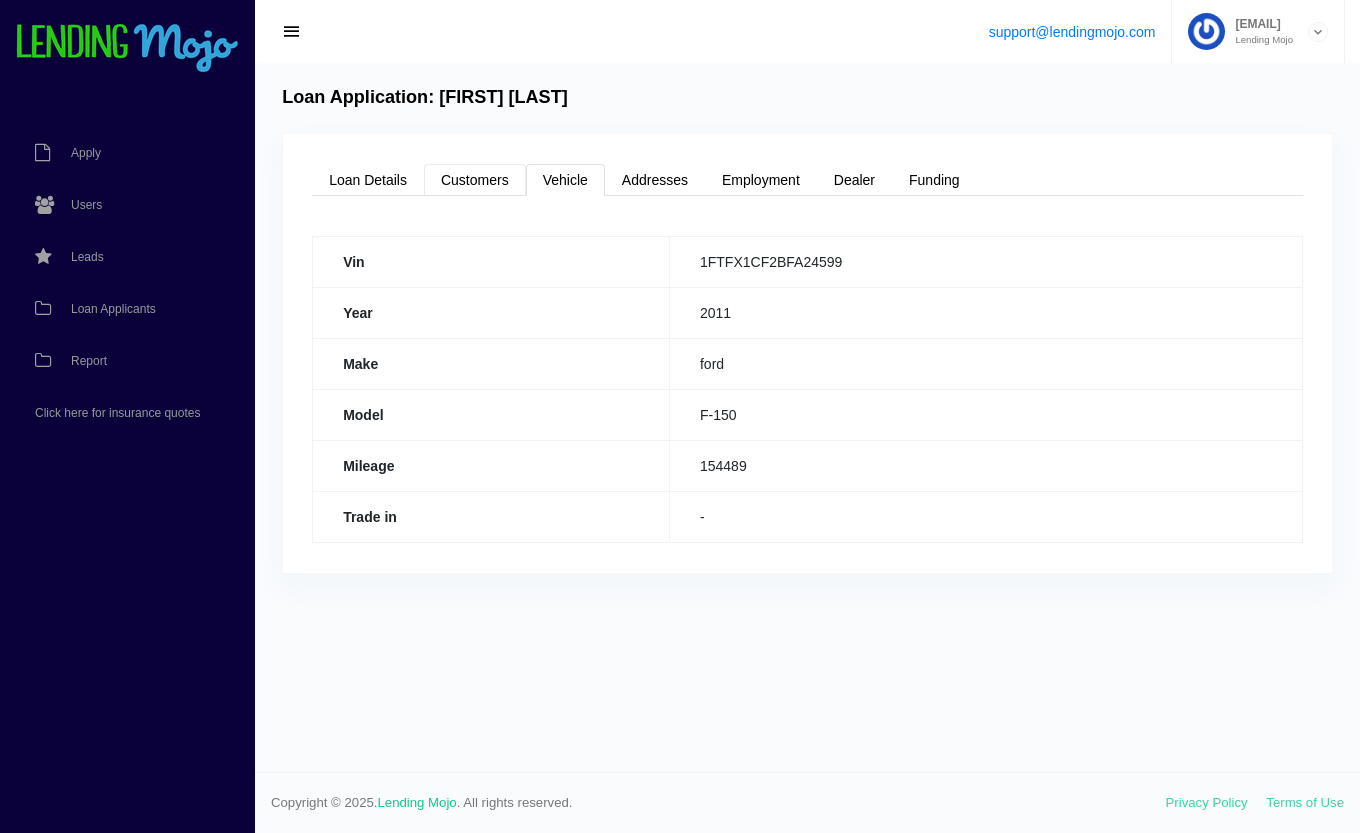 click on "Customers" at bounding box center [475, 180] 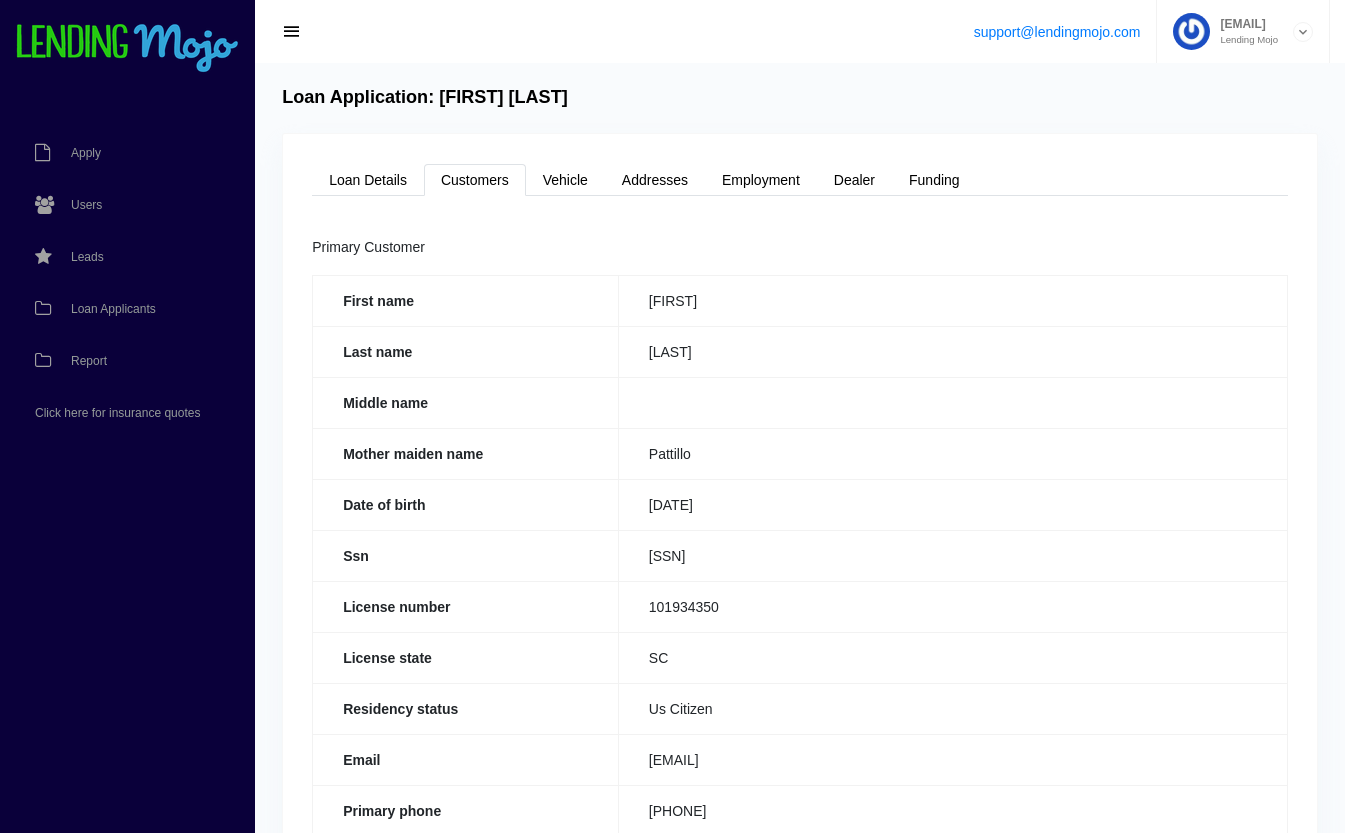 drag, startPoint x: 754, startPoint y: 553, endPoint x: 630, endPoint y: 555, distance: 124.01613 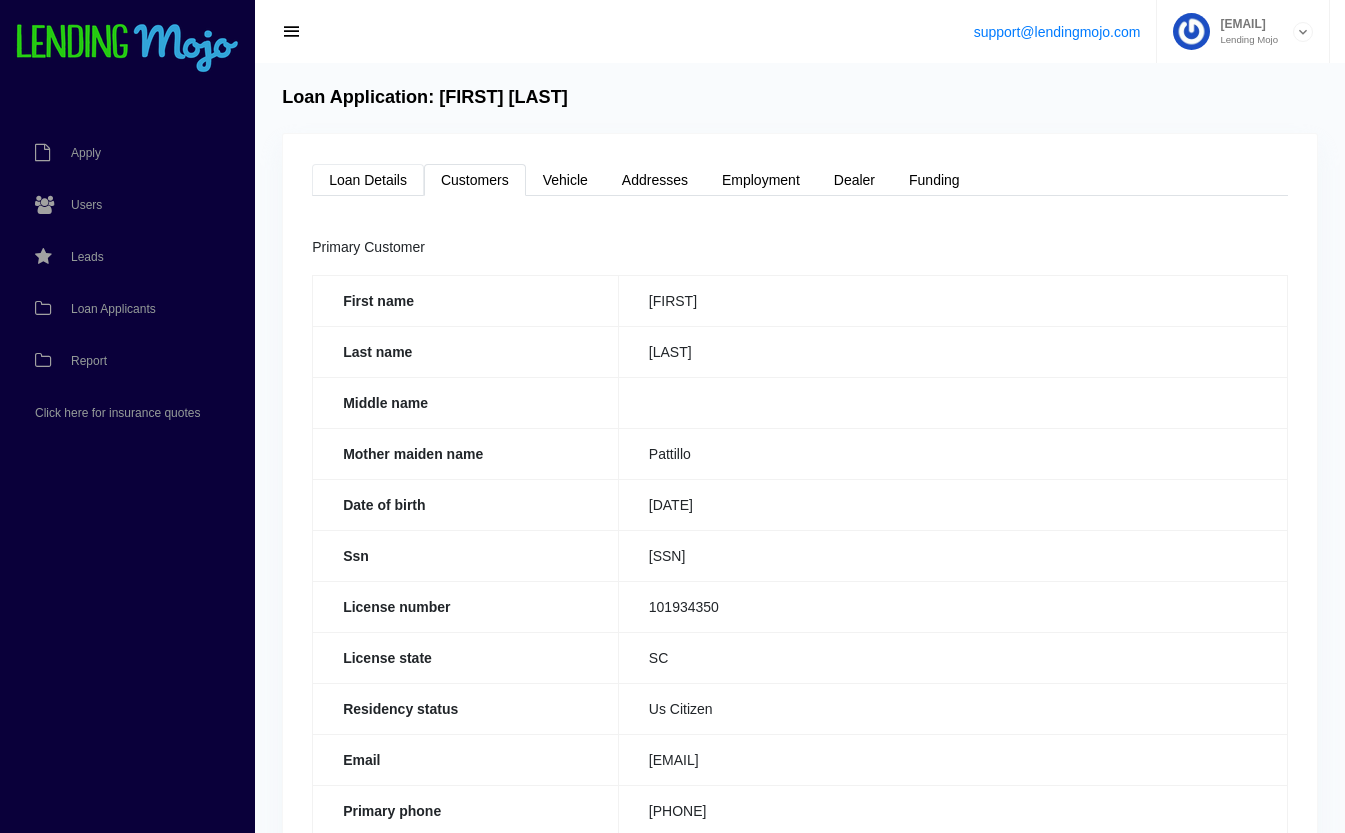 click on "Loan Details" at bounding box center (368, 180) 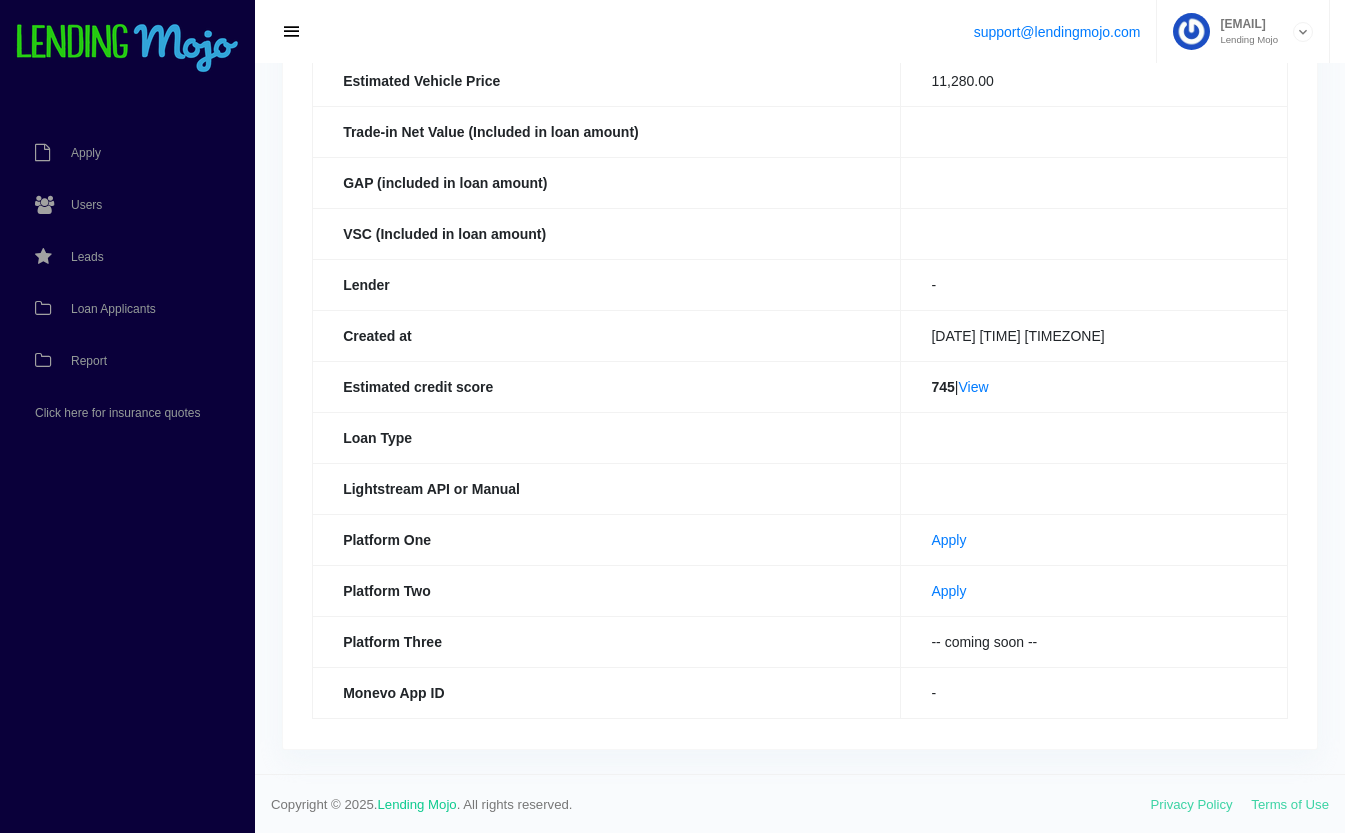 scroll, scrollTop: 437, scrollLeft: 0, axis: vertical 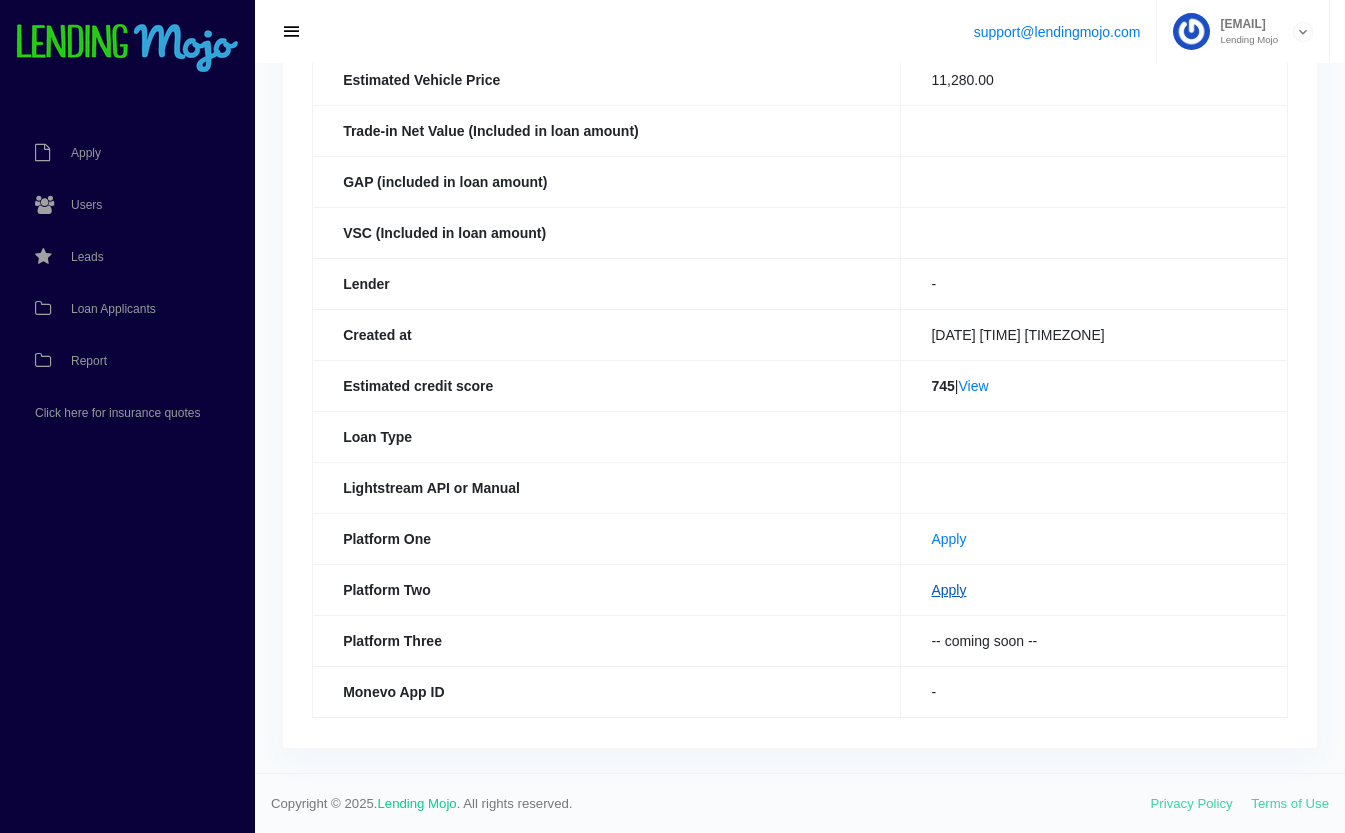 click on "Apply" at bounding box center [948, 590] 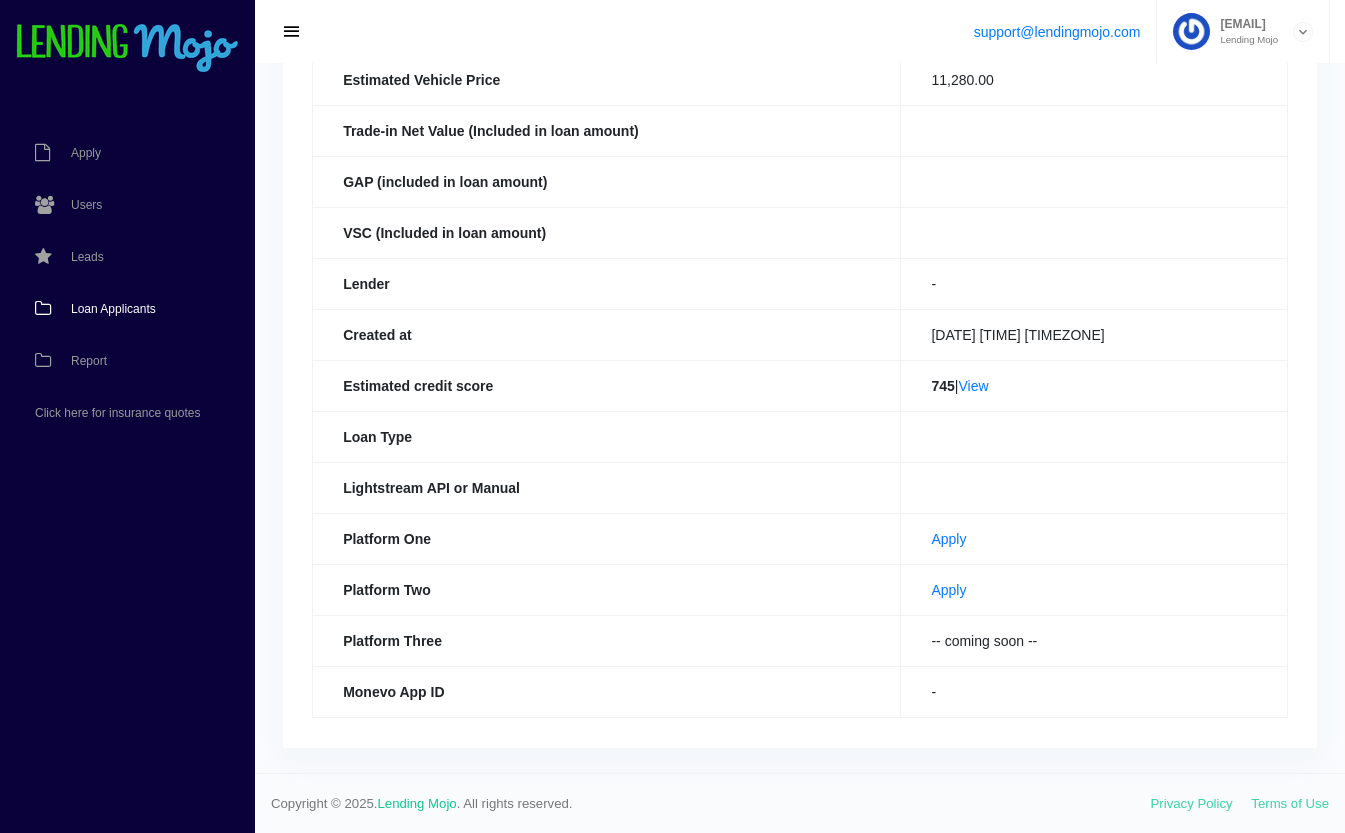 click on "Loan Applicants" at bounding box center [113, 309] 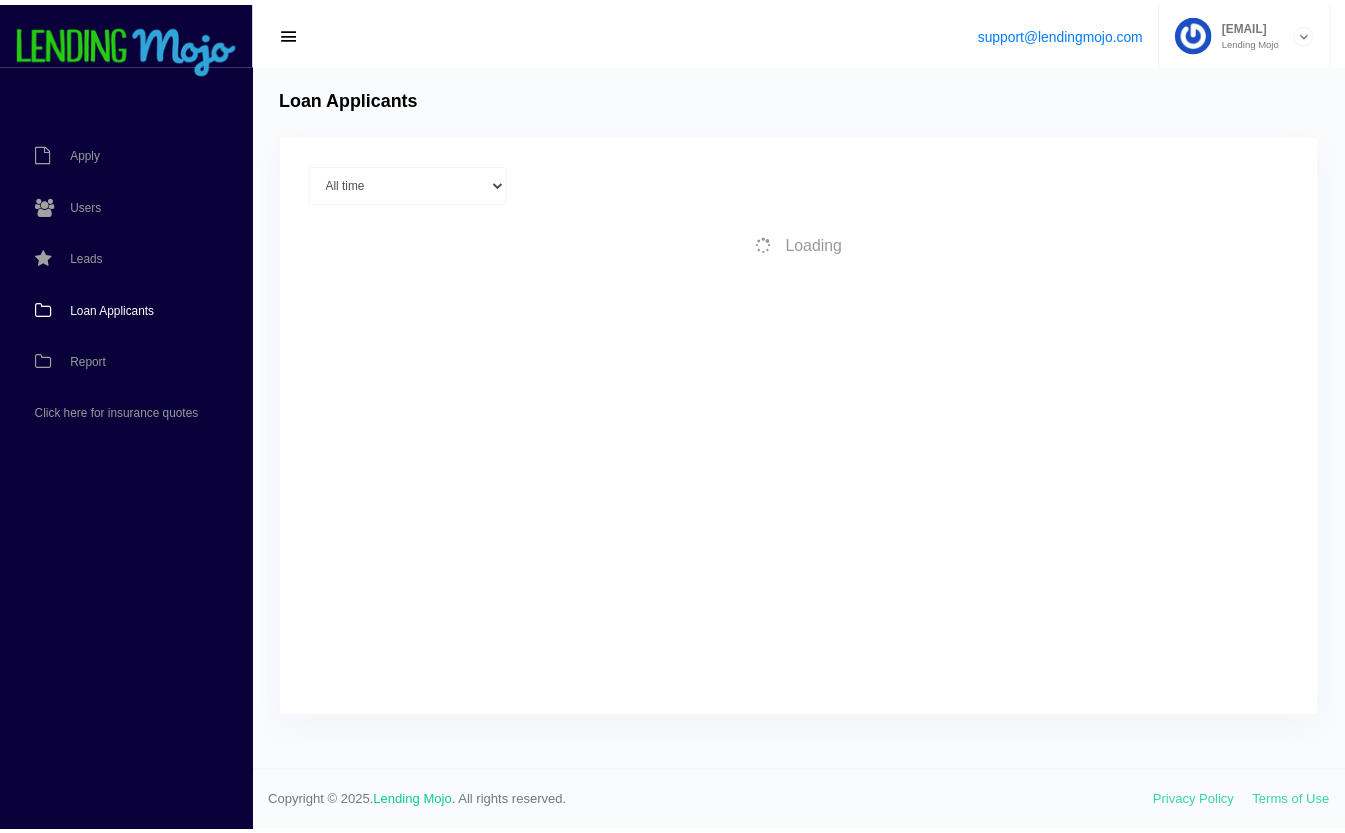 scroll, scrollTop: 0, scrollLeft: 0, axis: both 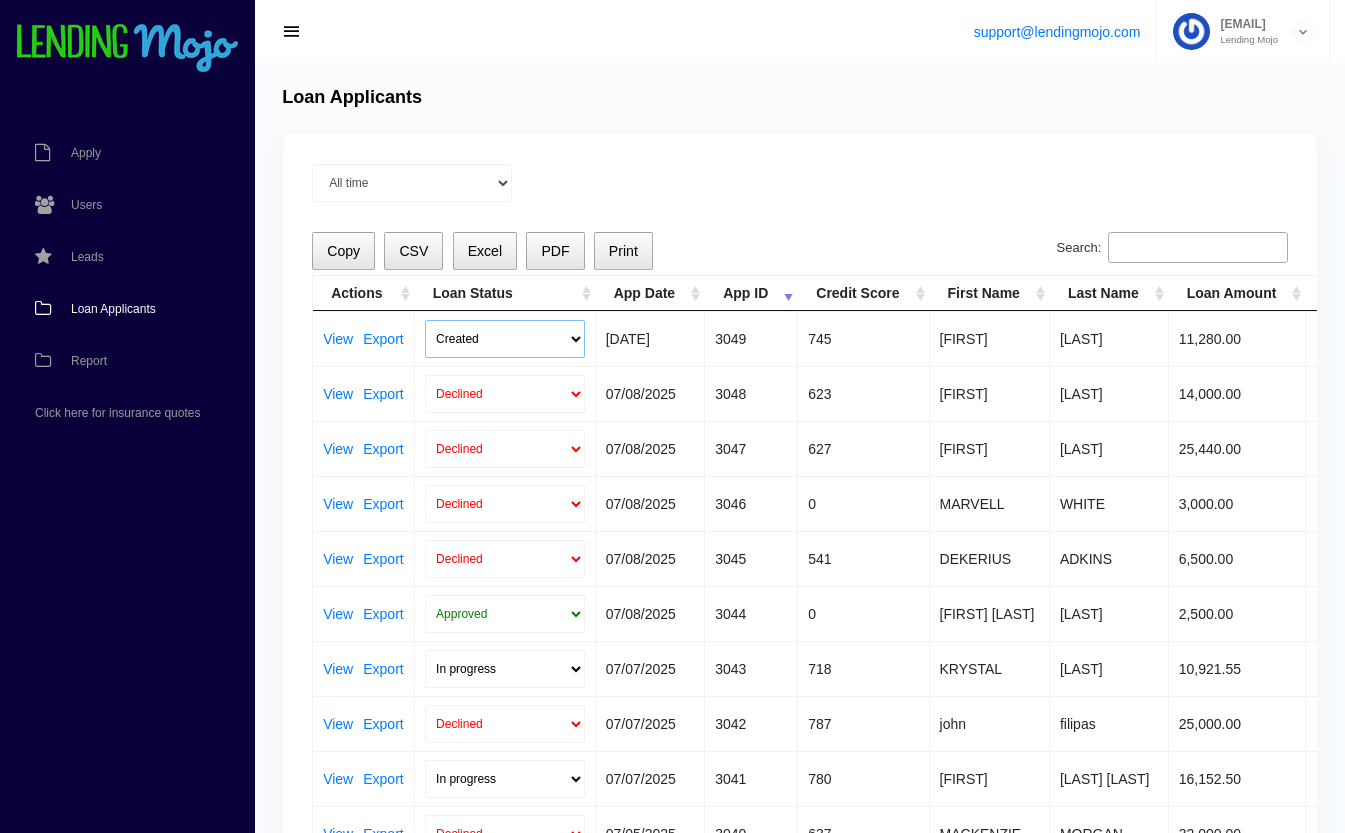click on "Created Submitted" at bounding box center (505, 339) 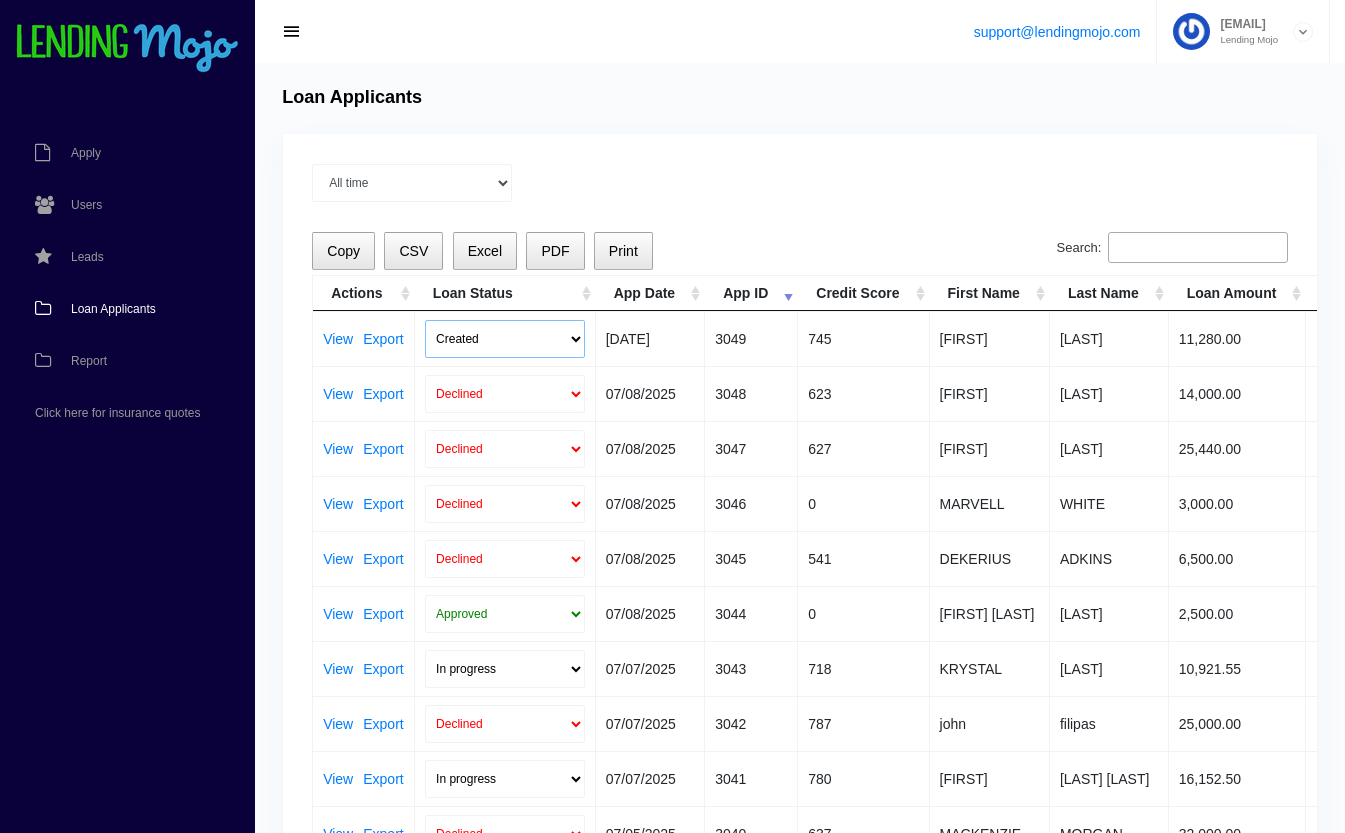 select on "submitted" 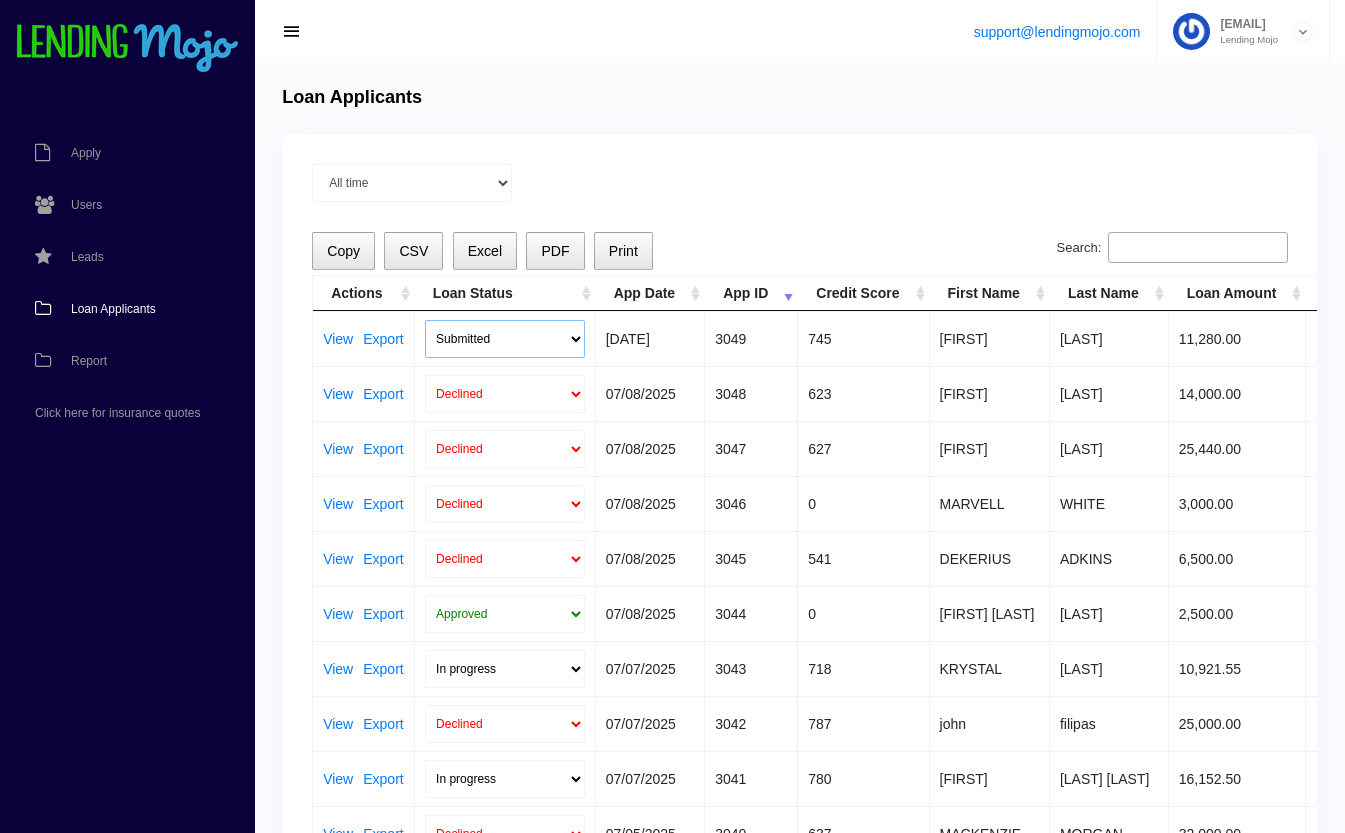 click on "Created Submitted" at bounding box center (505, 339) 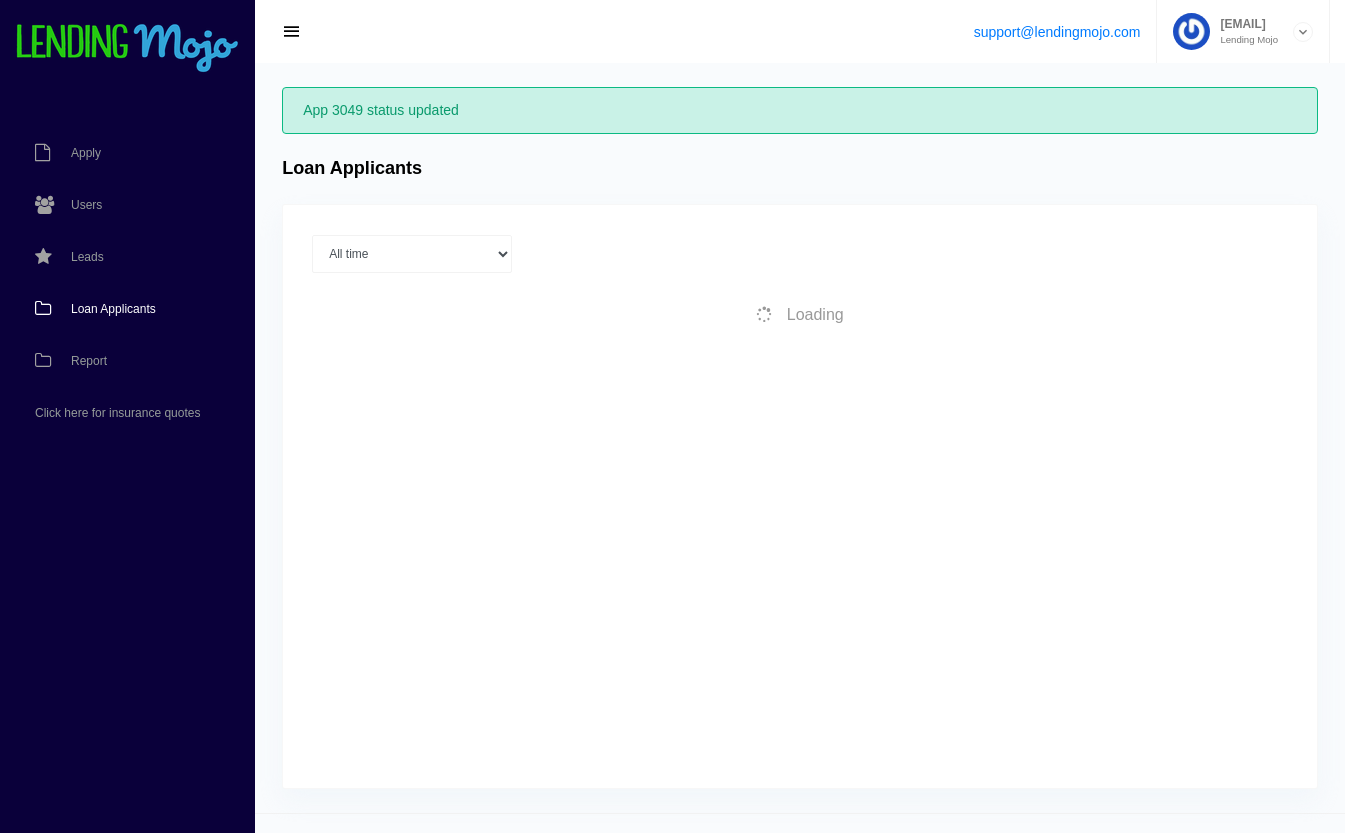 scroll, scrollTop: 0, scrollLeft: 0, axis: both 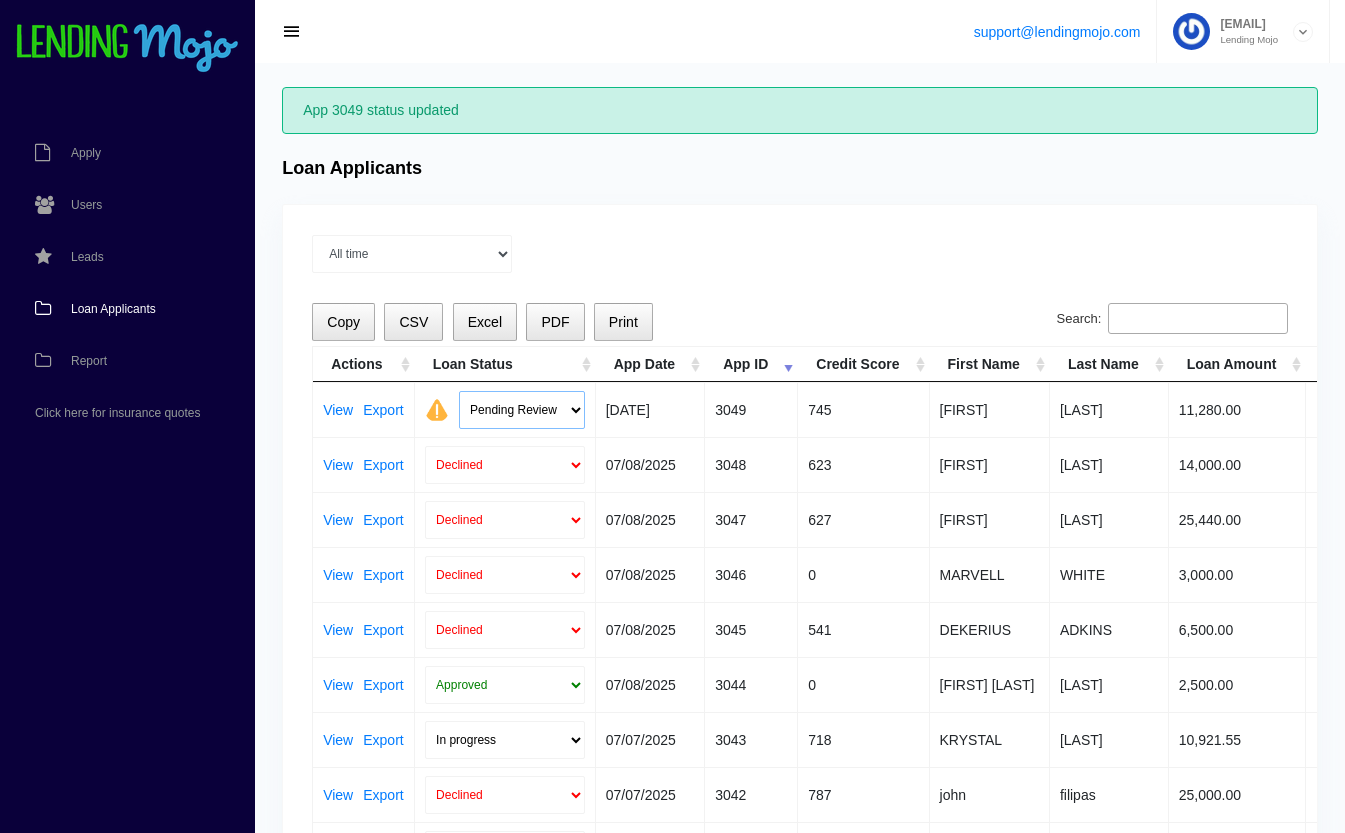 click on "Pending Review Approve Decline Unqualified" at bounding box center (522, 410) 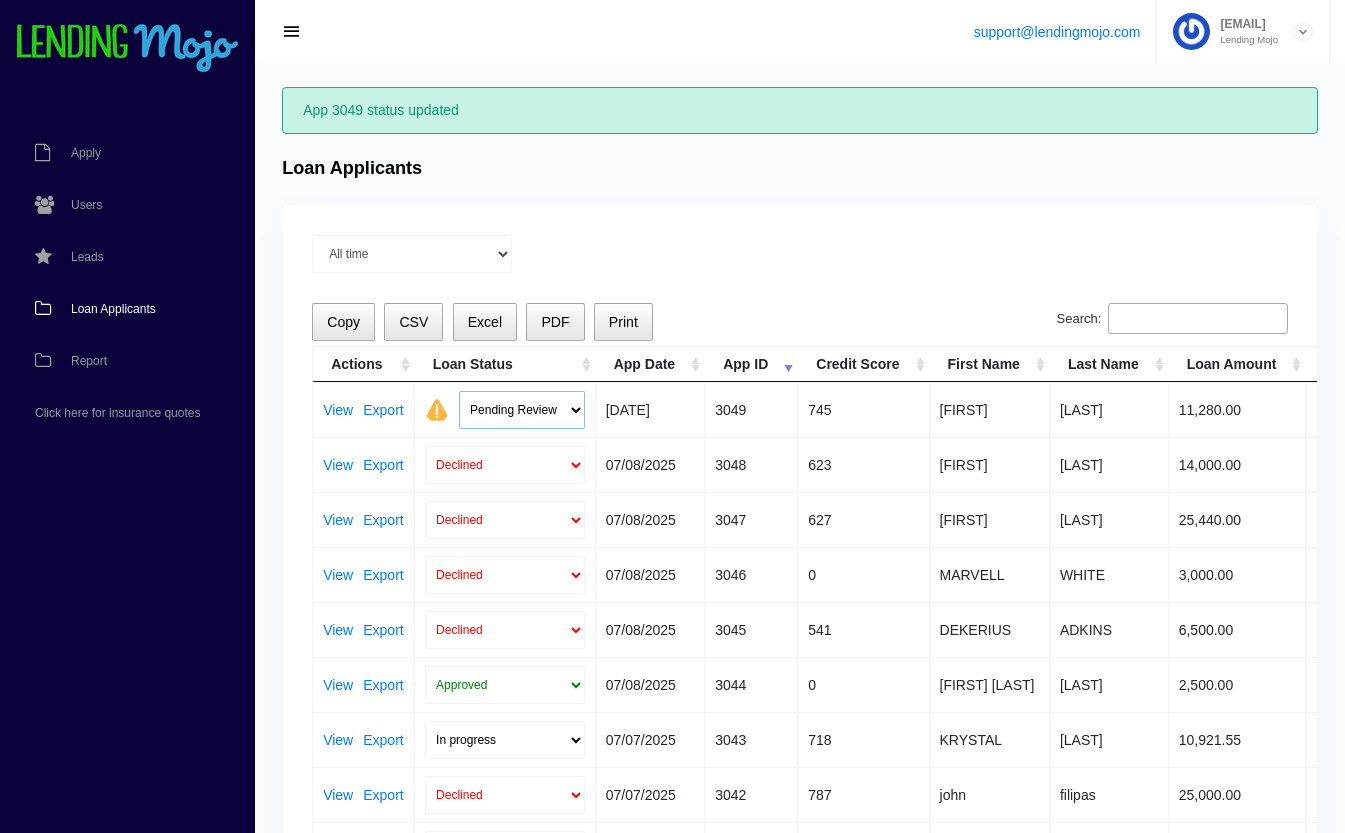 select on "approved" 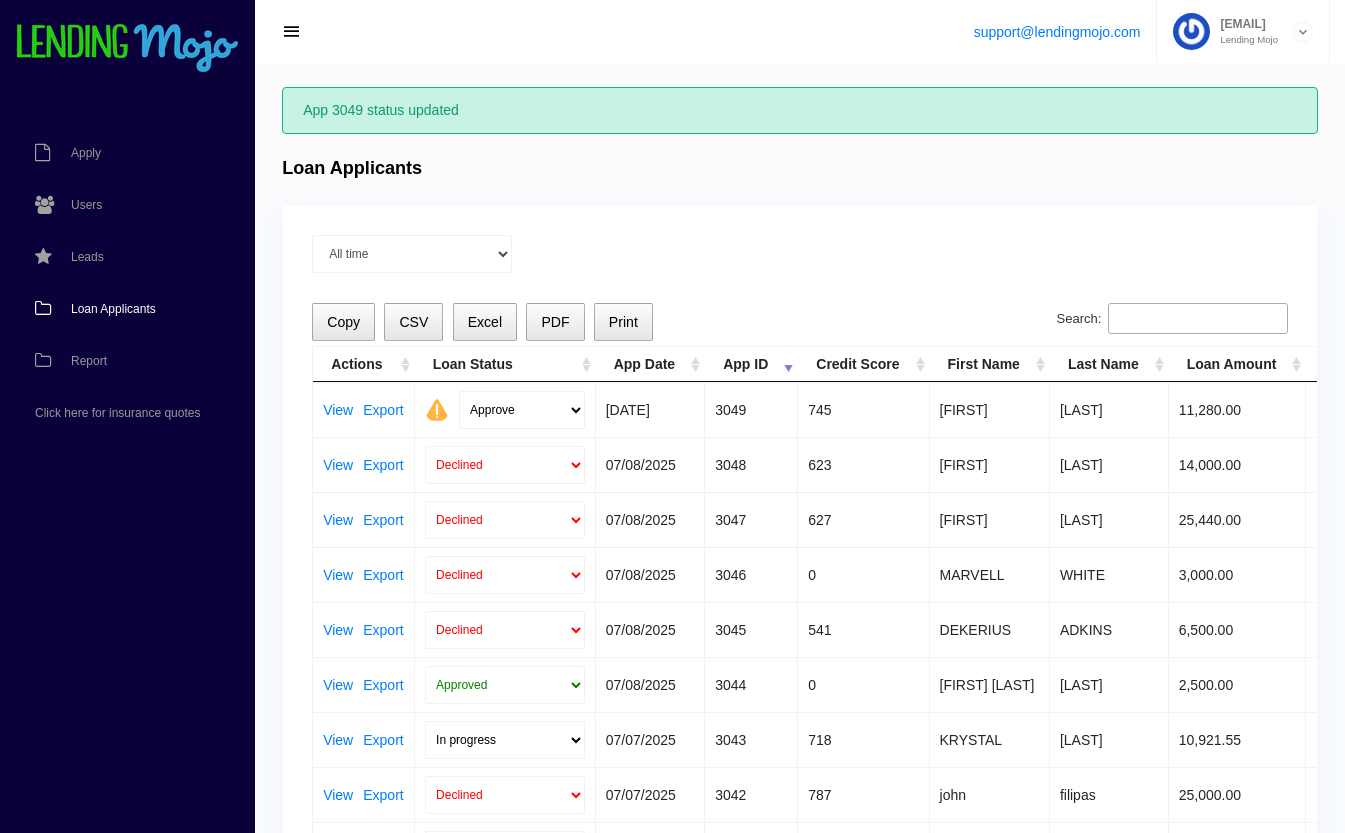 click on "Pending Review Approve Decline Unqualified" at bounding box center [522, 410] 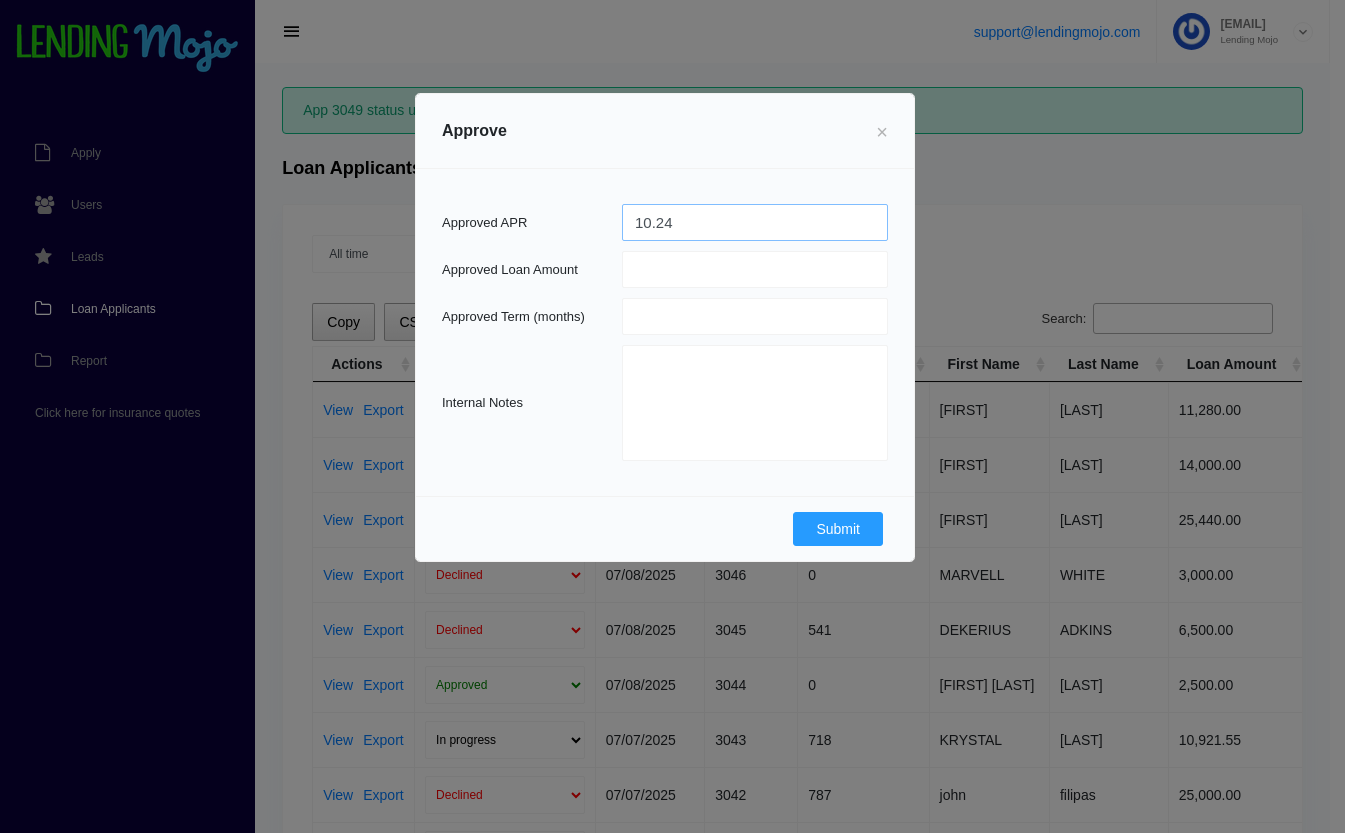 type on "10.24" 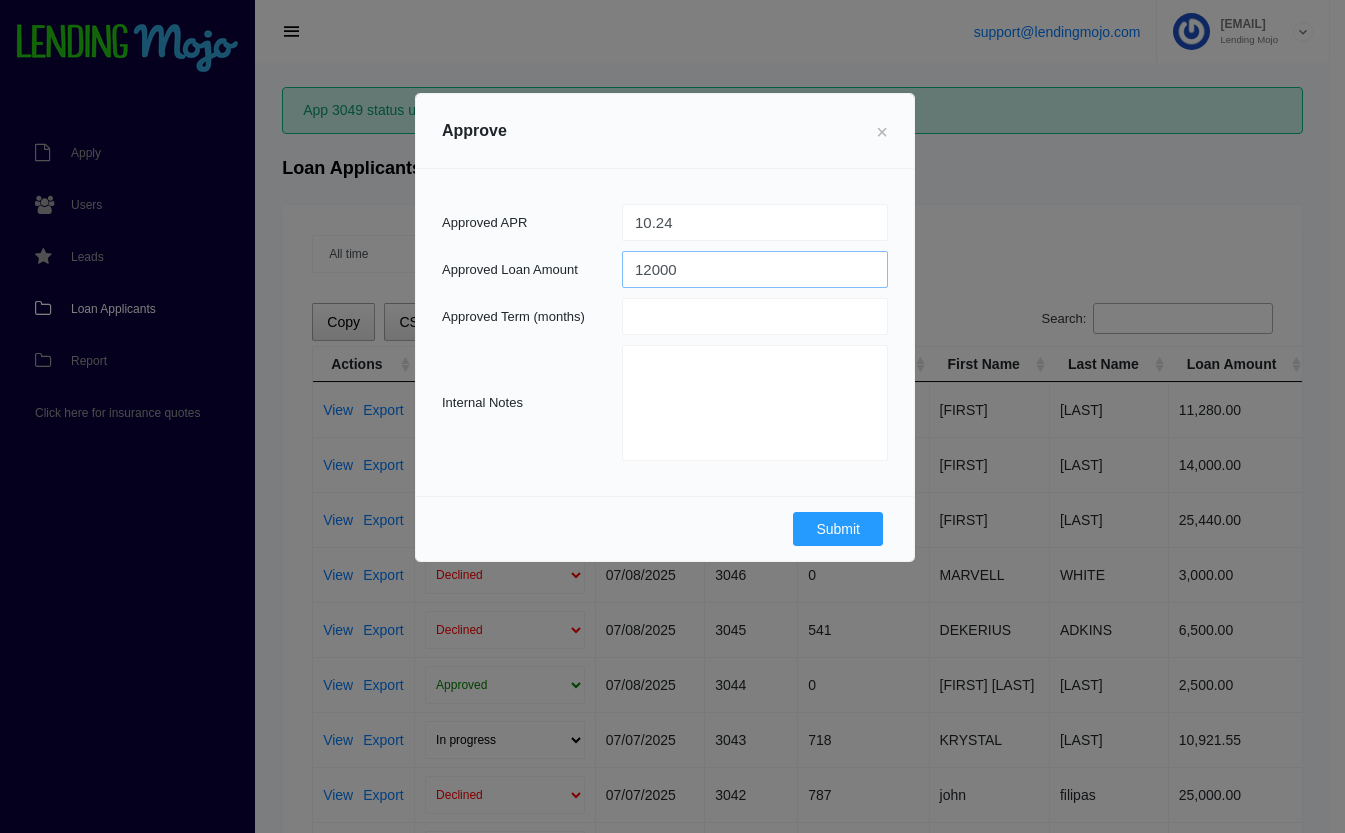 type on "12000" 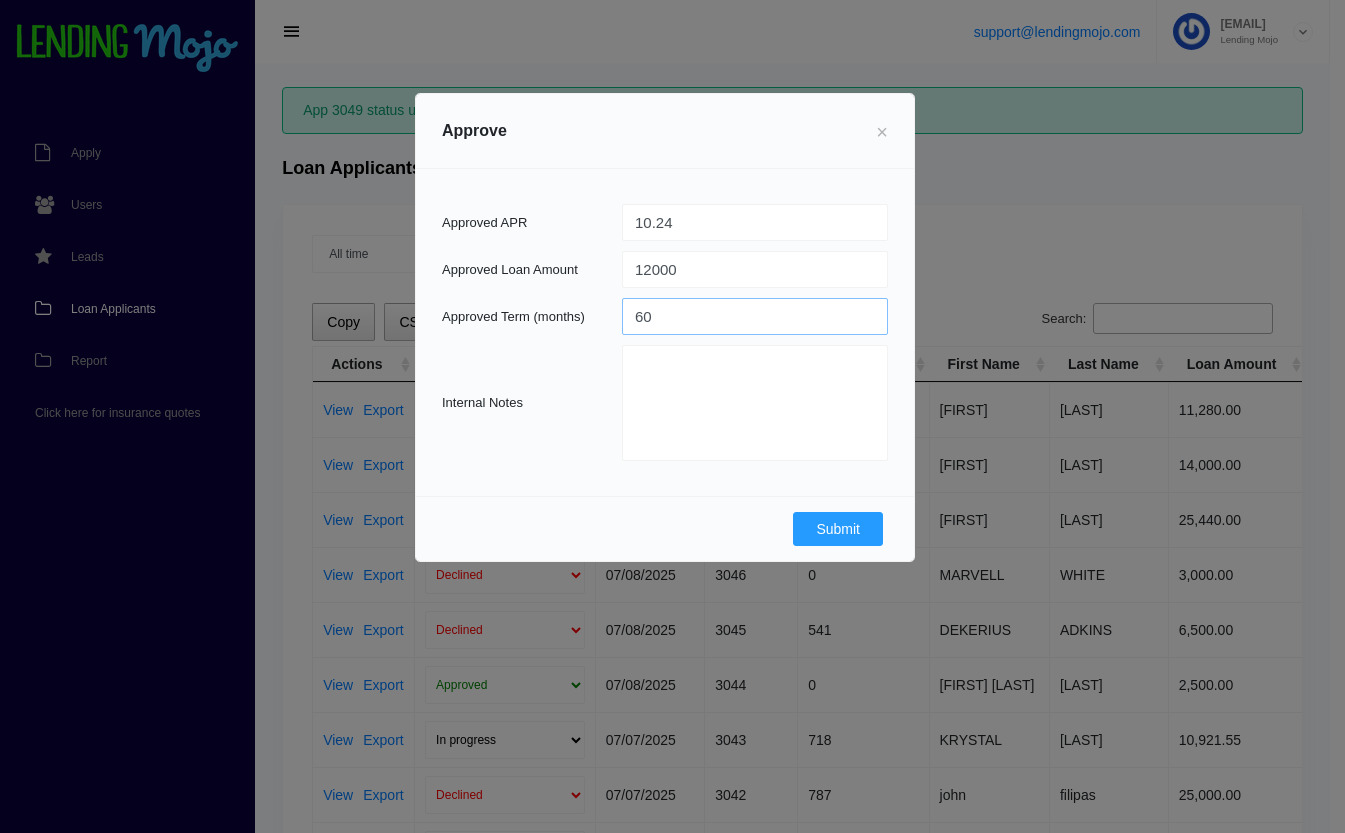 type on "60" 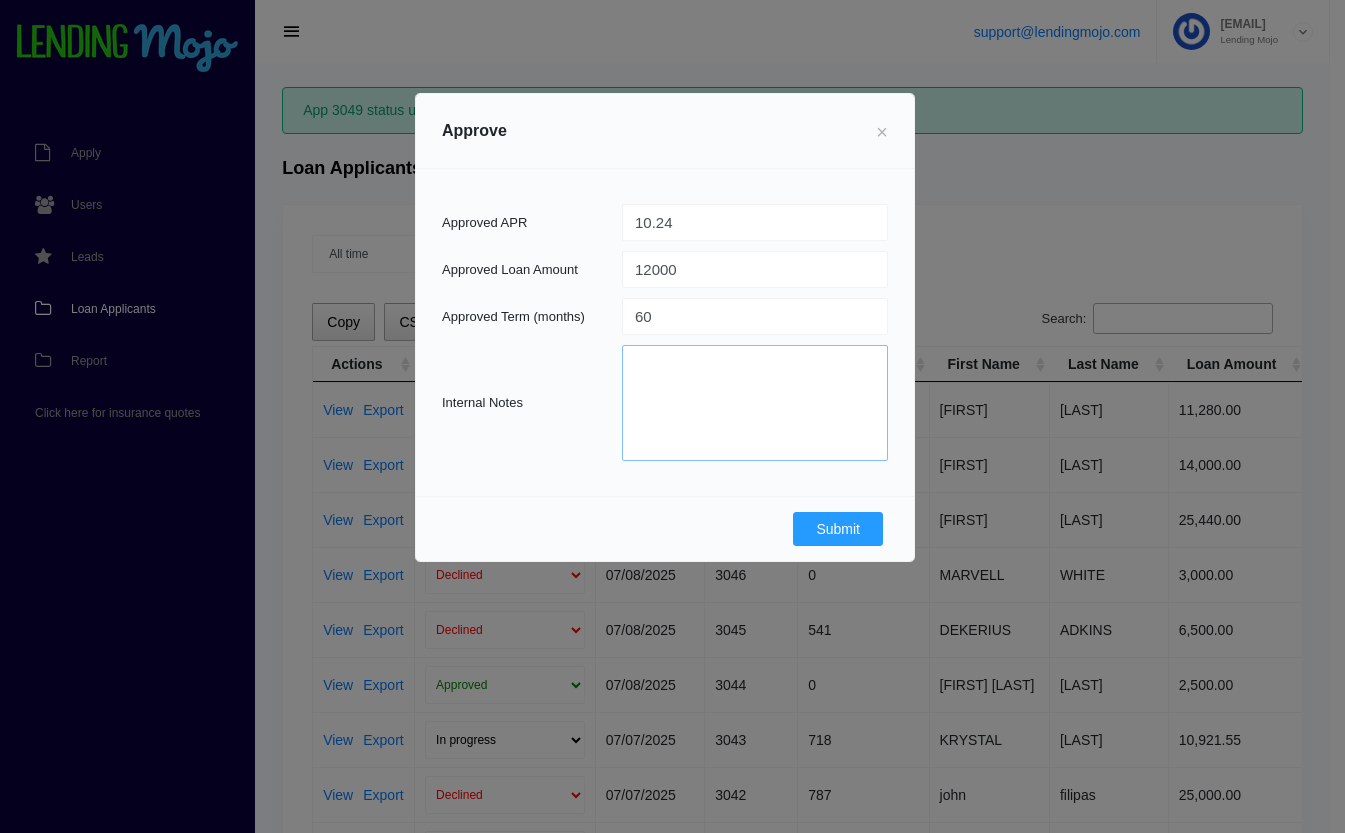 click at bounding box center (755, 403) 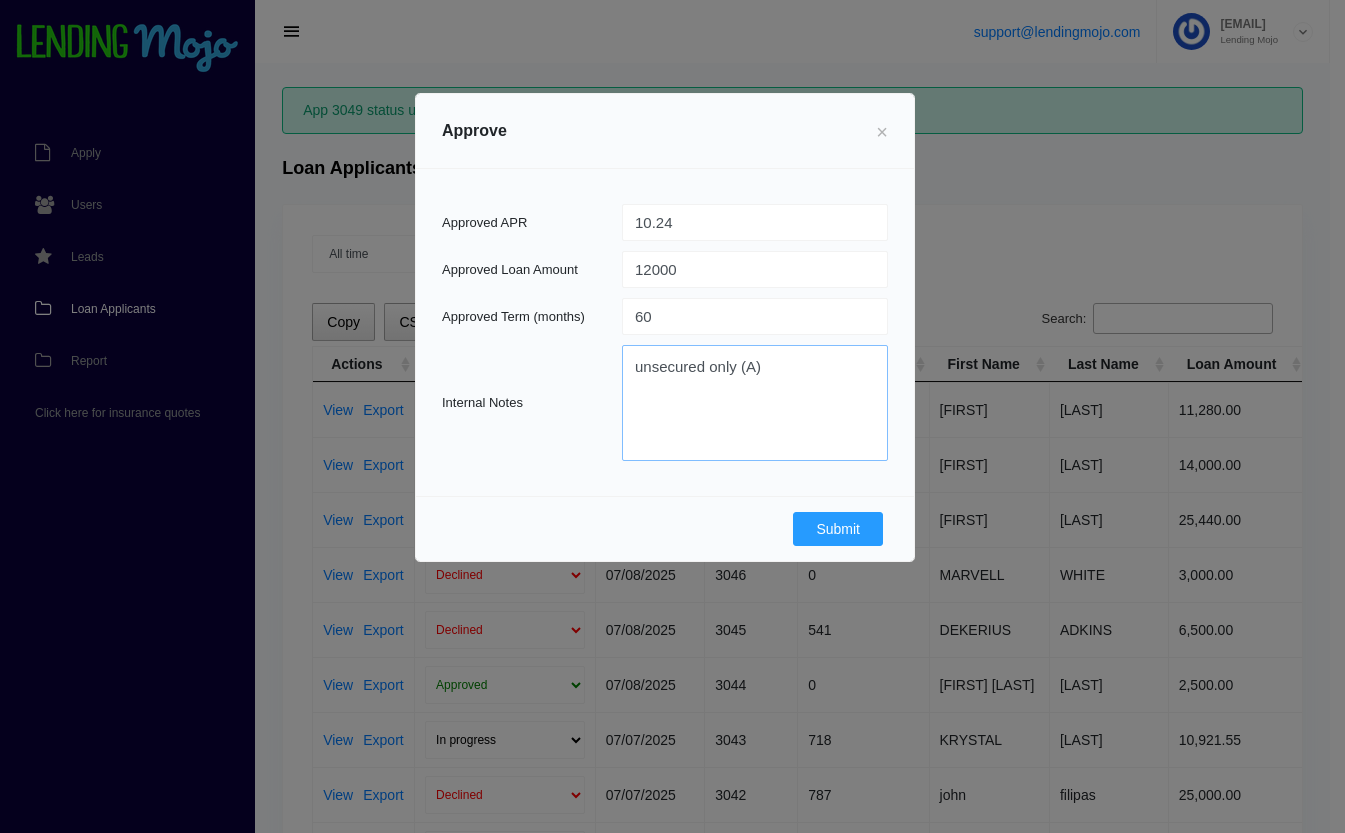 type on "unsecured only (A)" 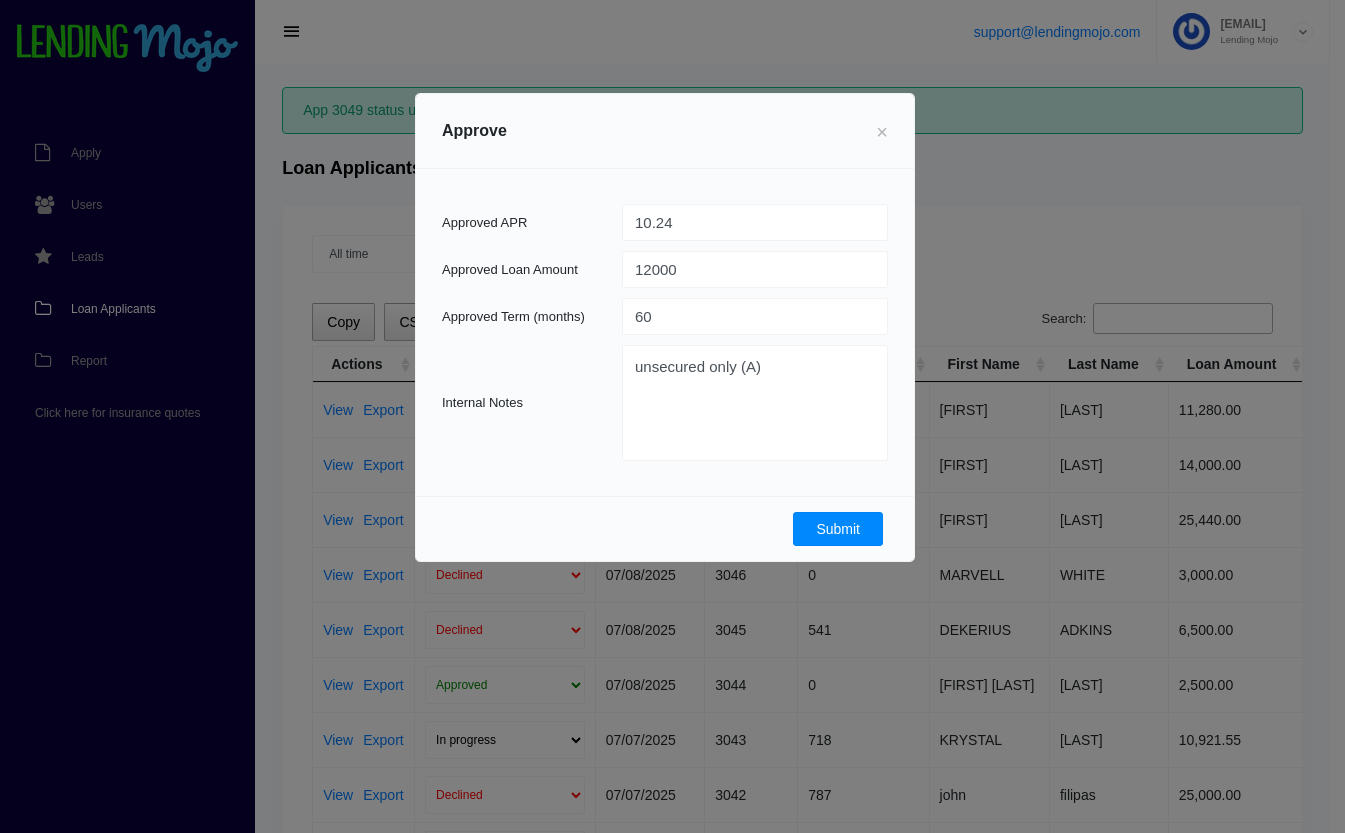 click on "Submit" at bounding box center (838, 529) 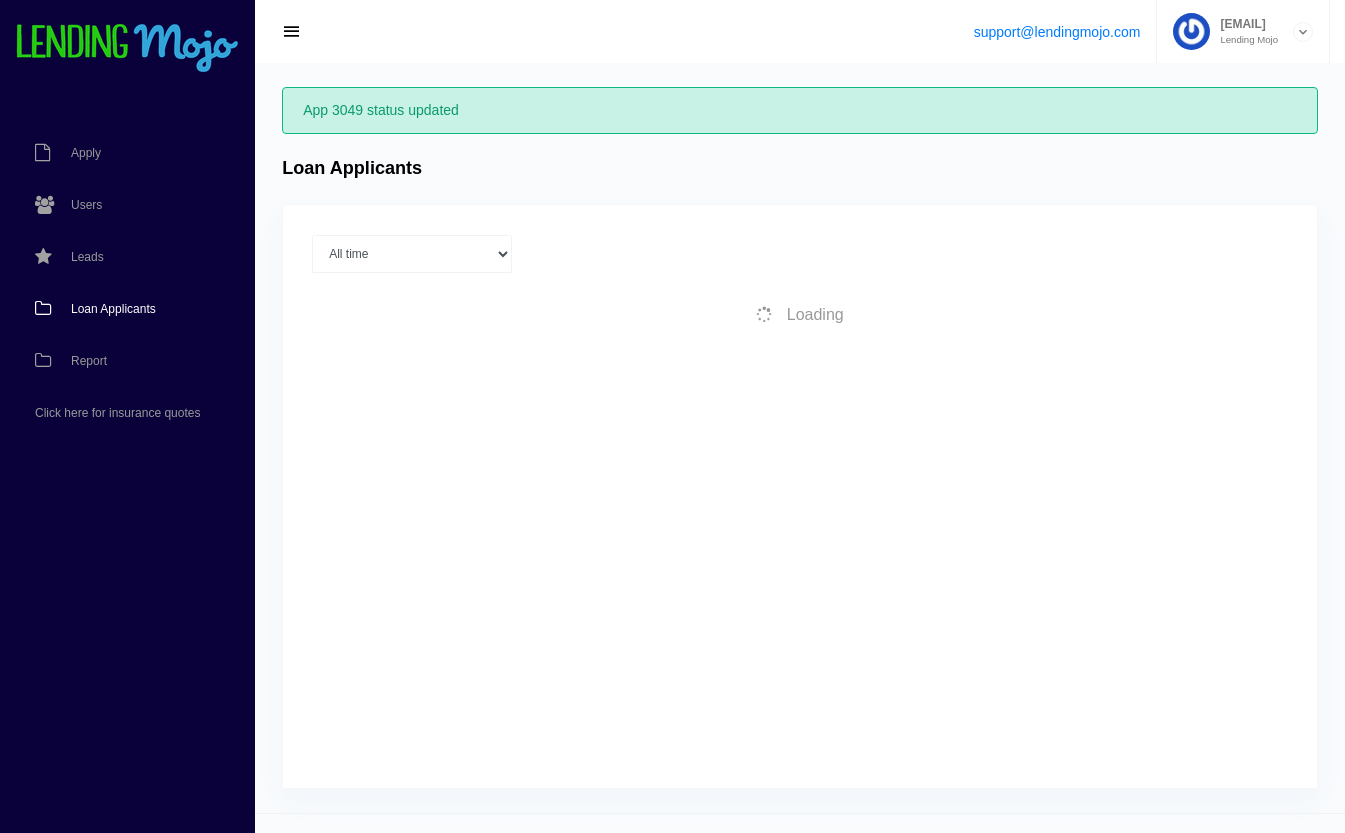 scroll, scrollTop: 0, scrollLeft: 0, axis: both 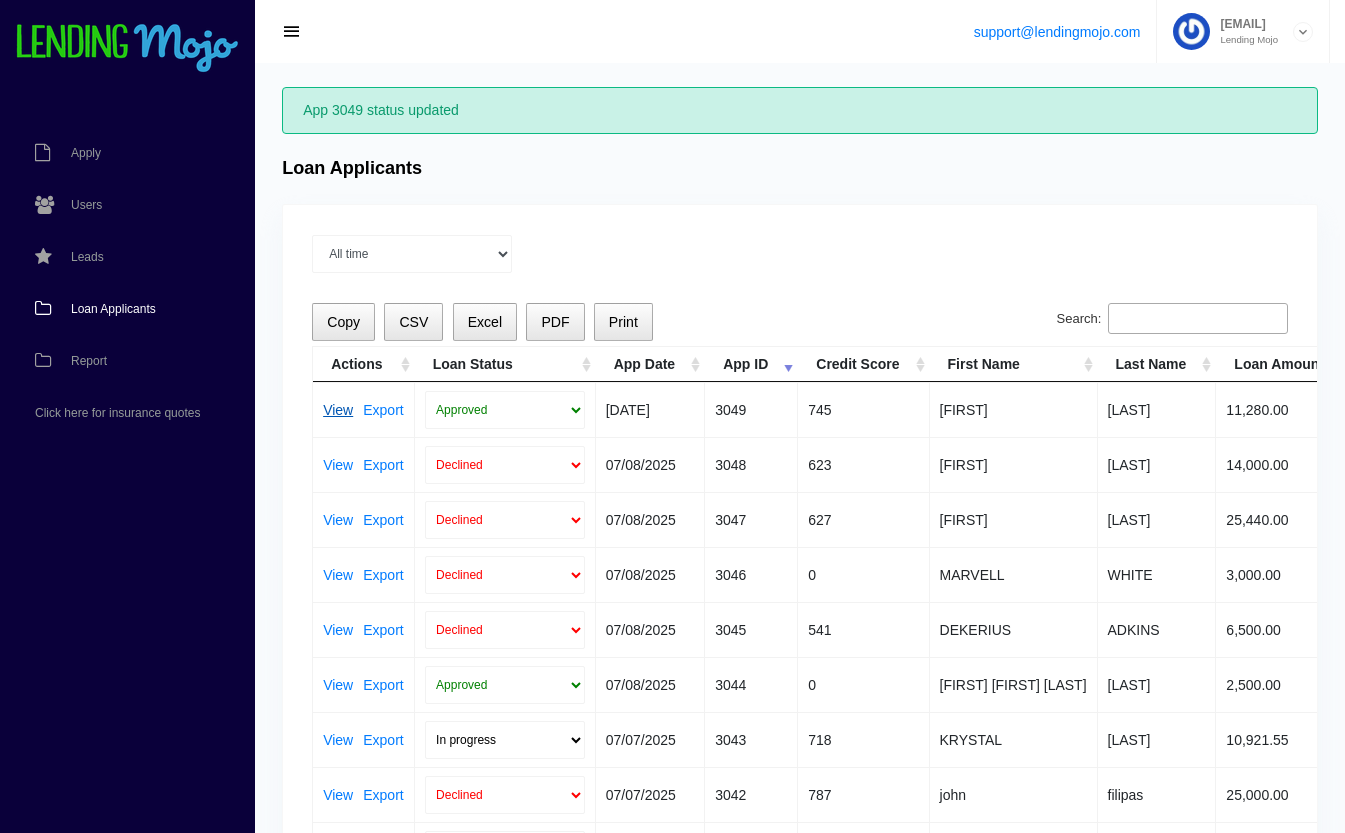 click on "View" at bounding box center [338, 410] 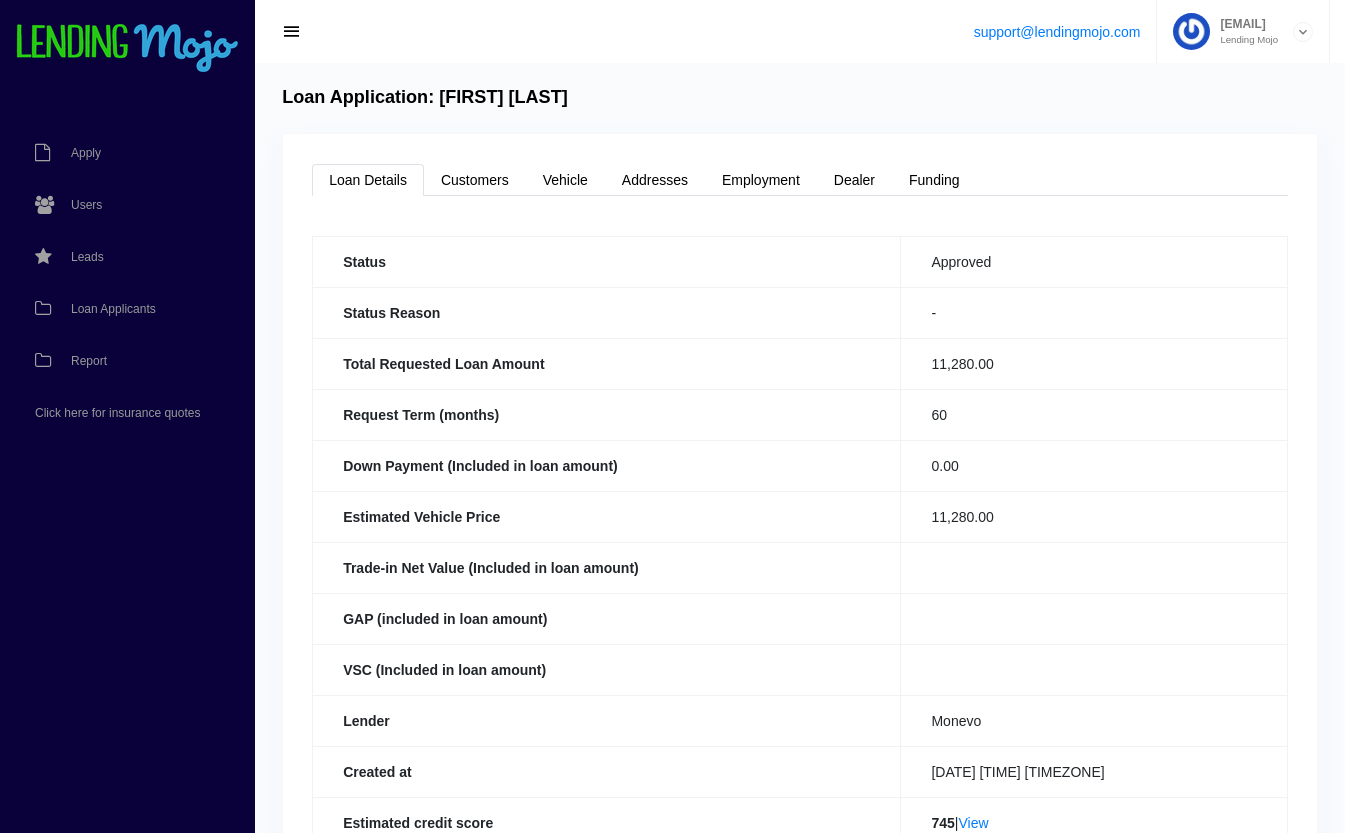scroll, scrollTop: 0, scrollLeft: 0, axis: both 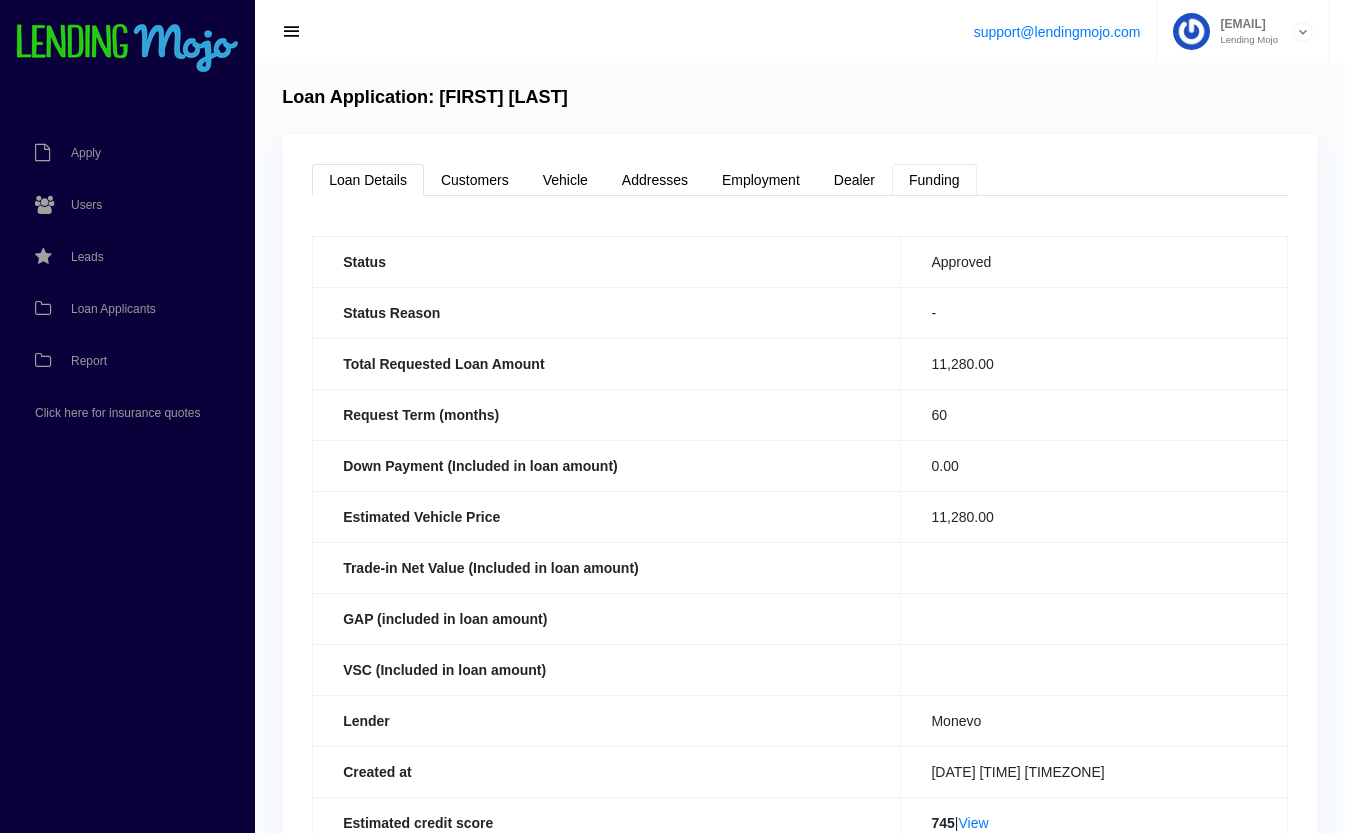 click on "Funding" at bounding box center [934, 180] 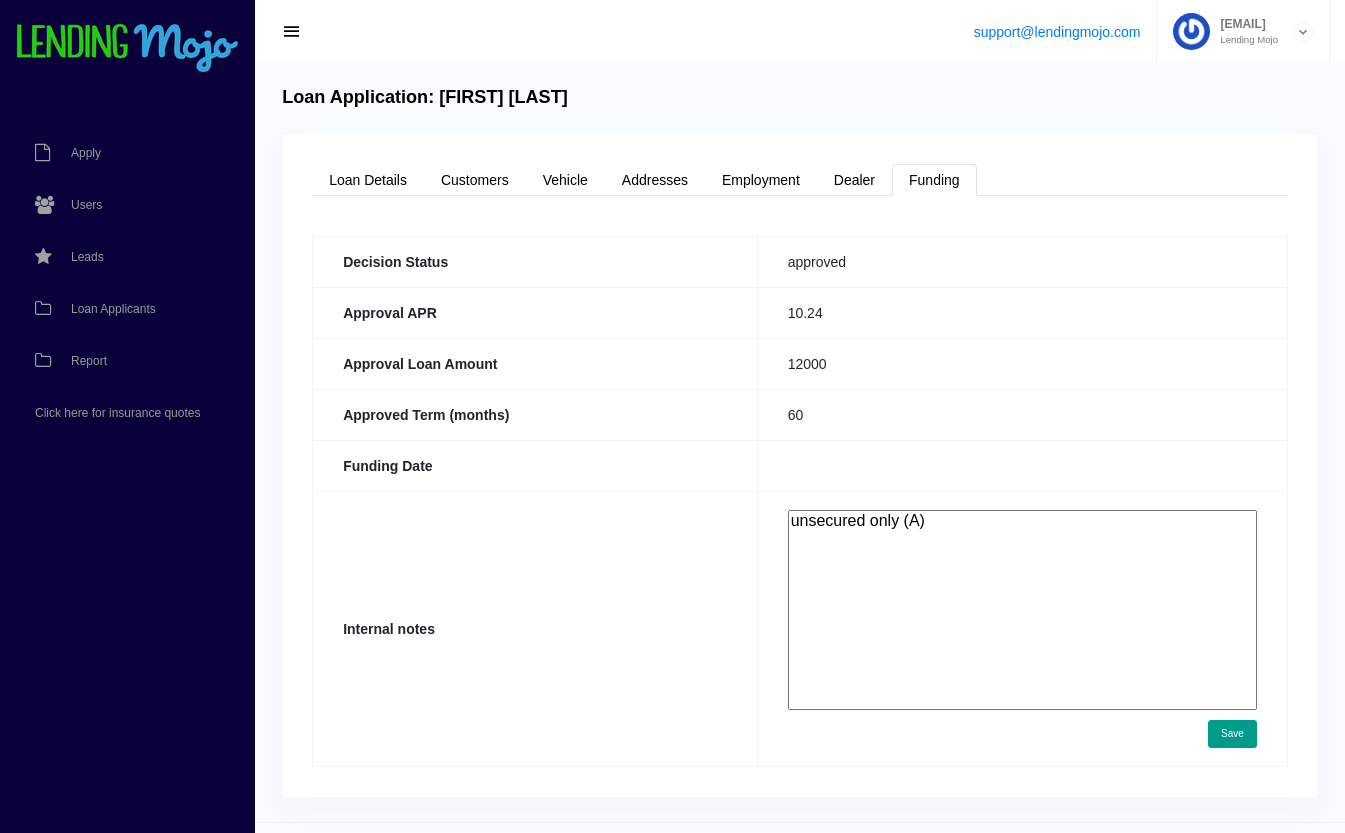 click on "unsecured only (A)" at bounding box center [1022, 610] 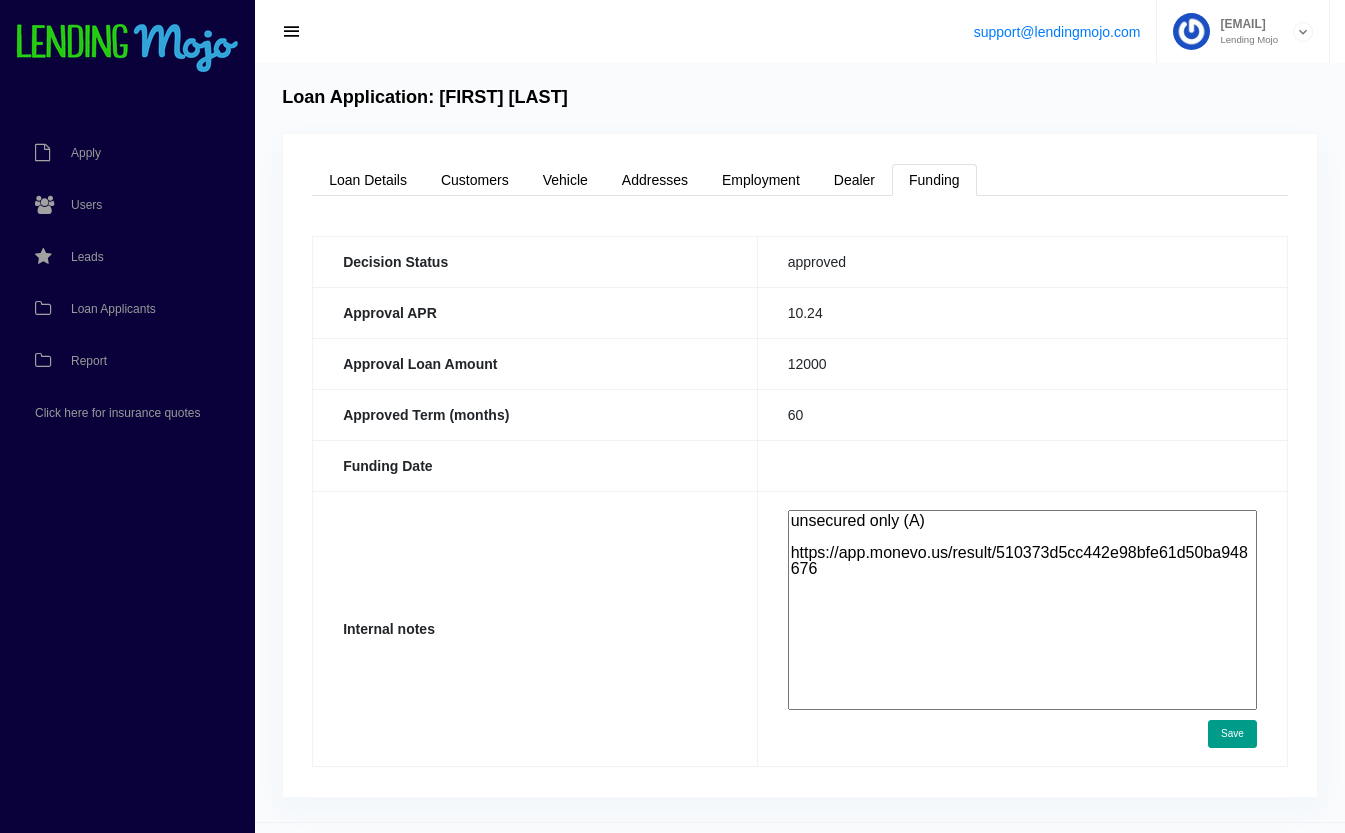 type on "unsecured only (A)
https://app.monevo.us/result/510373d5cc442e98bfe61d50ba948676" 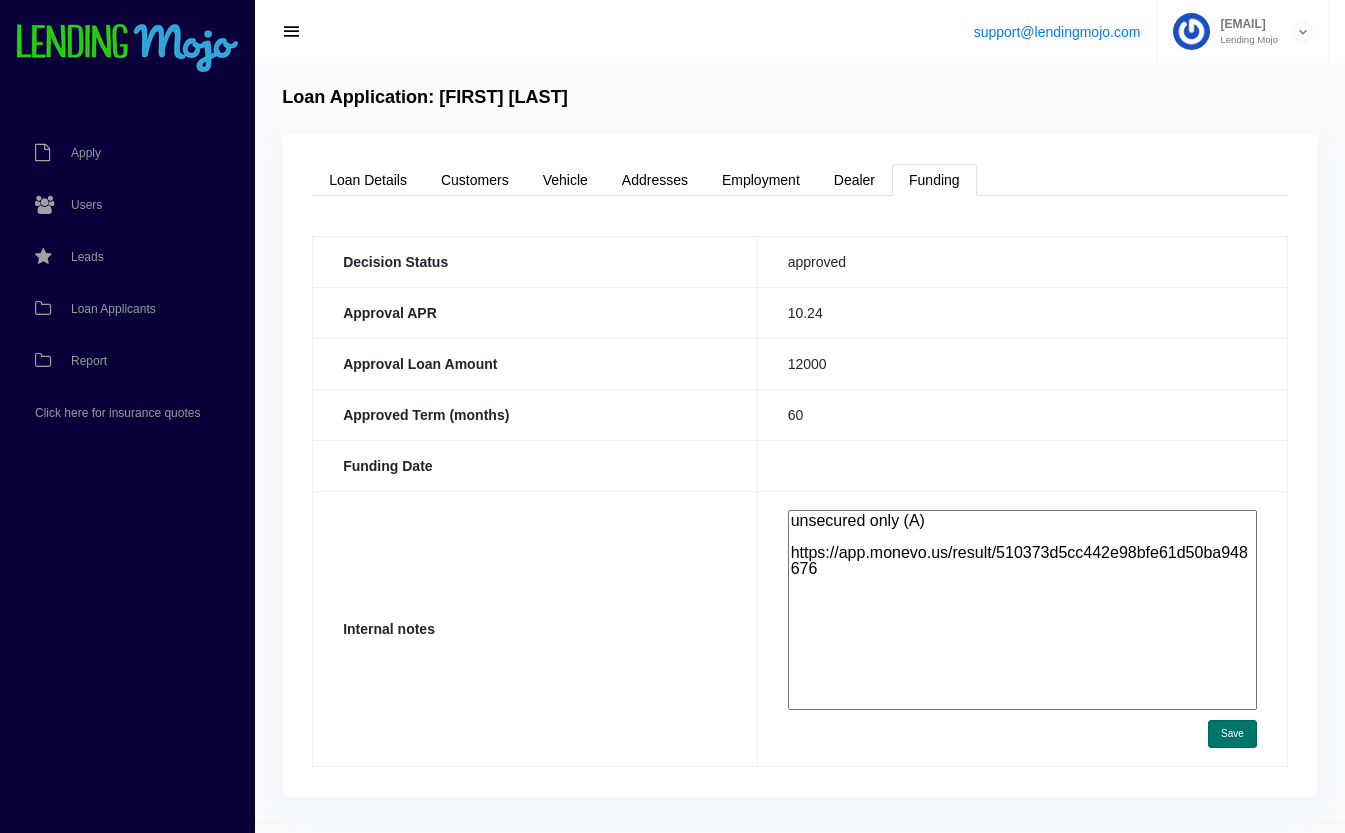 click on "Save" at bounding box center [1232, 734] 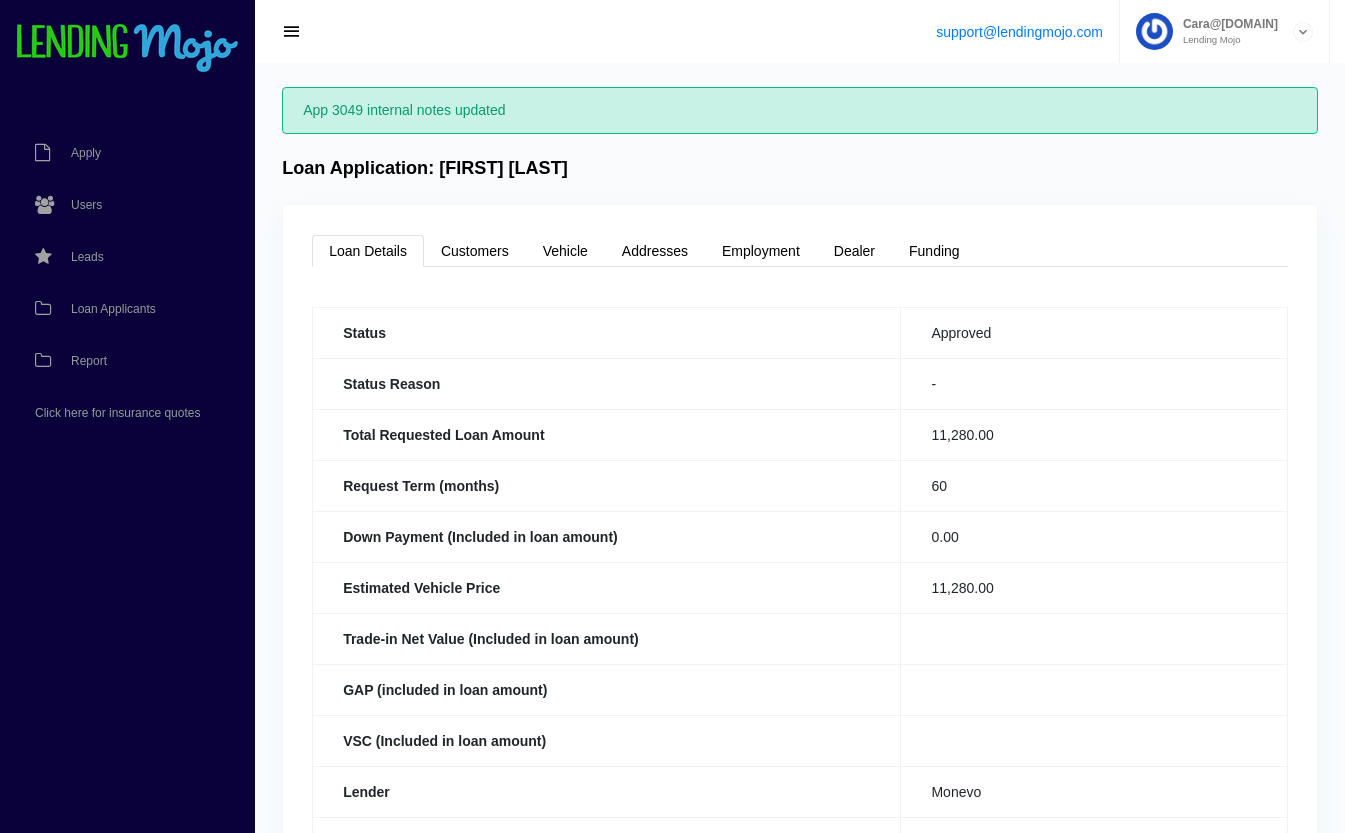 scroll, scrollTop: 0, scrollLeft: 0, axis: both 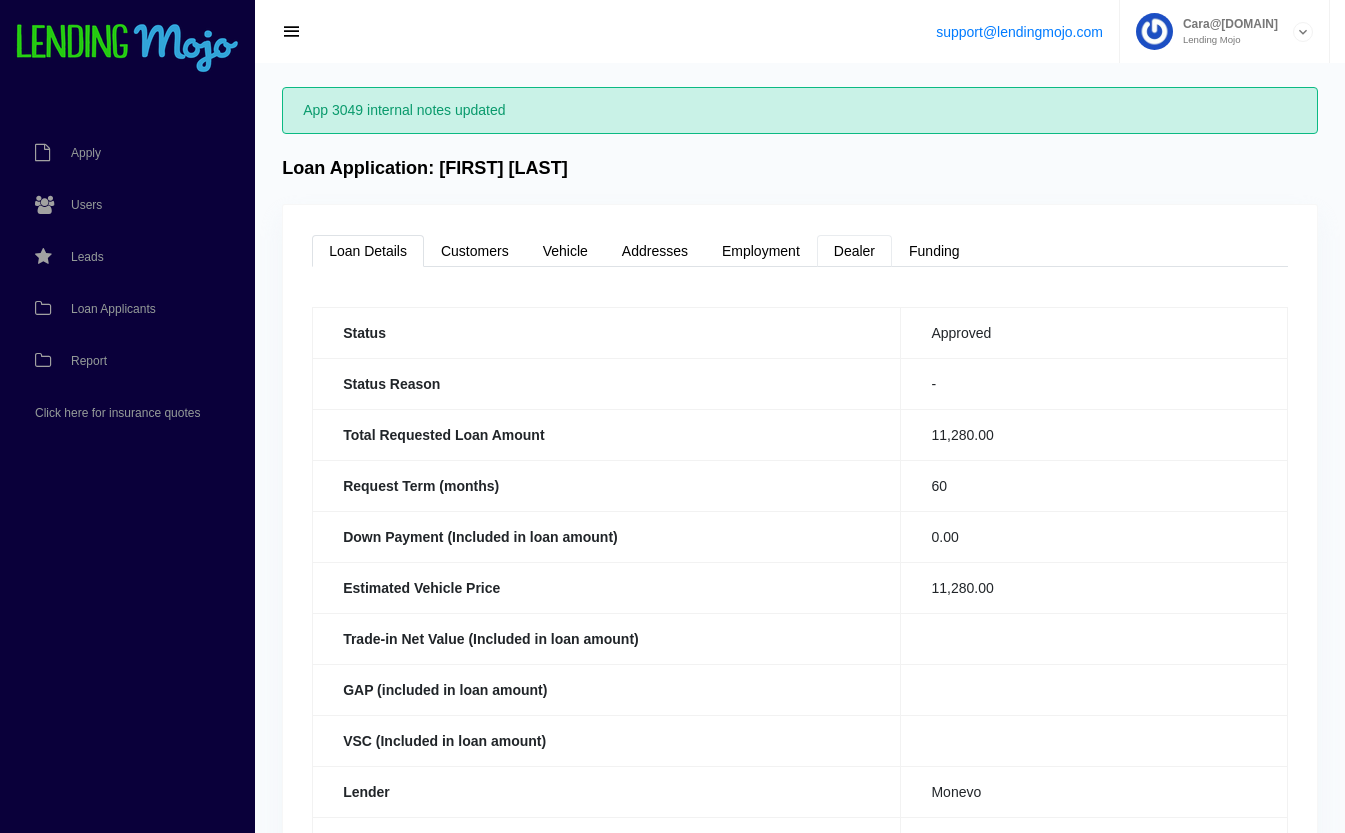 click on "Dealer" at bounding box center (854, 251) 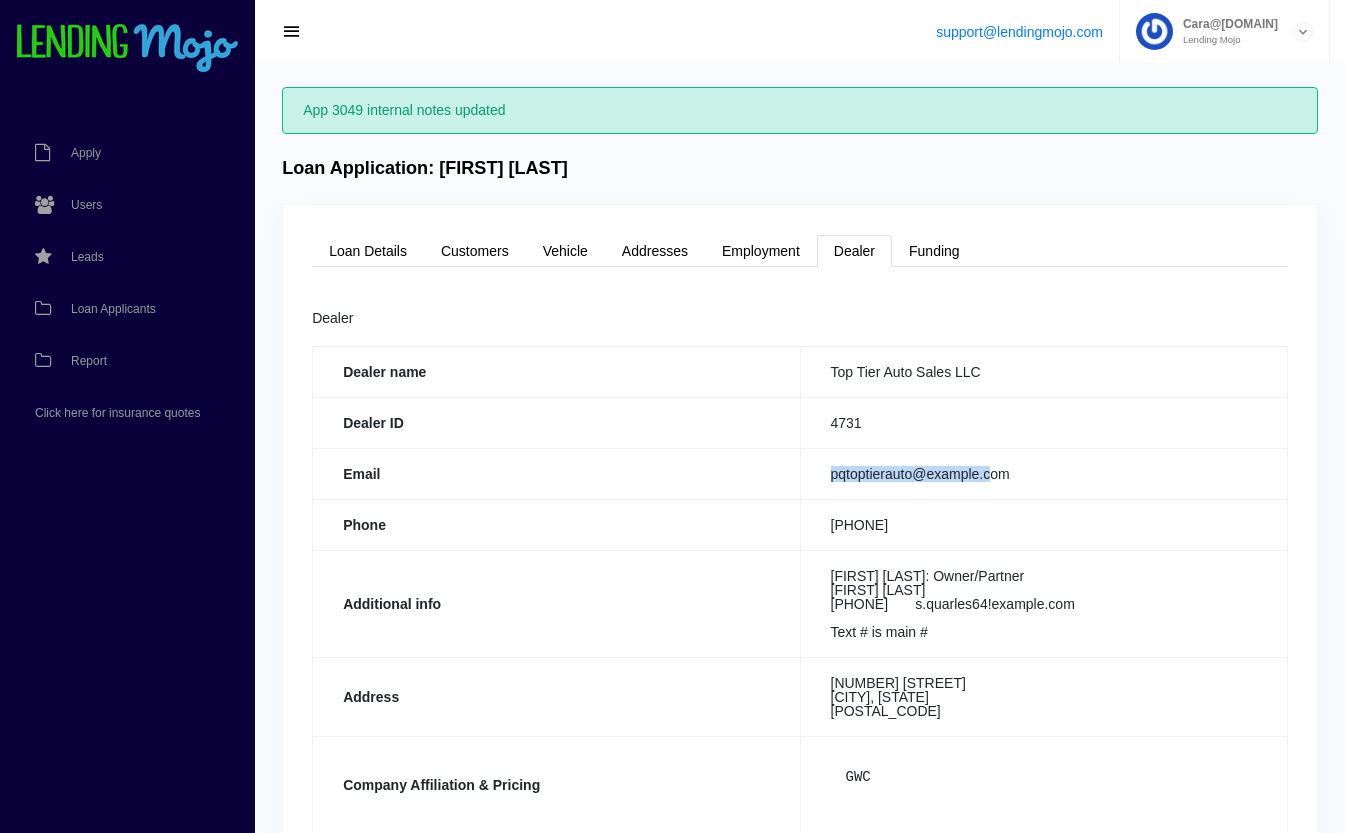 drag, startPoint x: 997, startPoint y: 470, endPoint x: 826, endPoint y: 480, distance: 171.29214 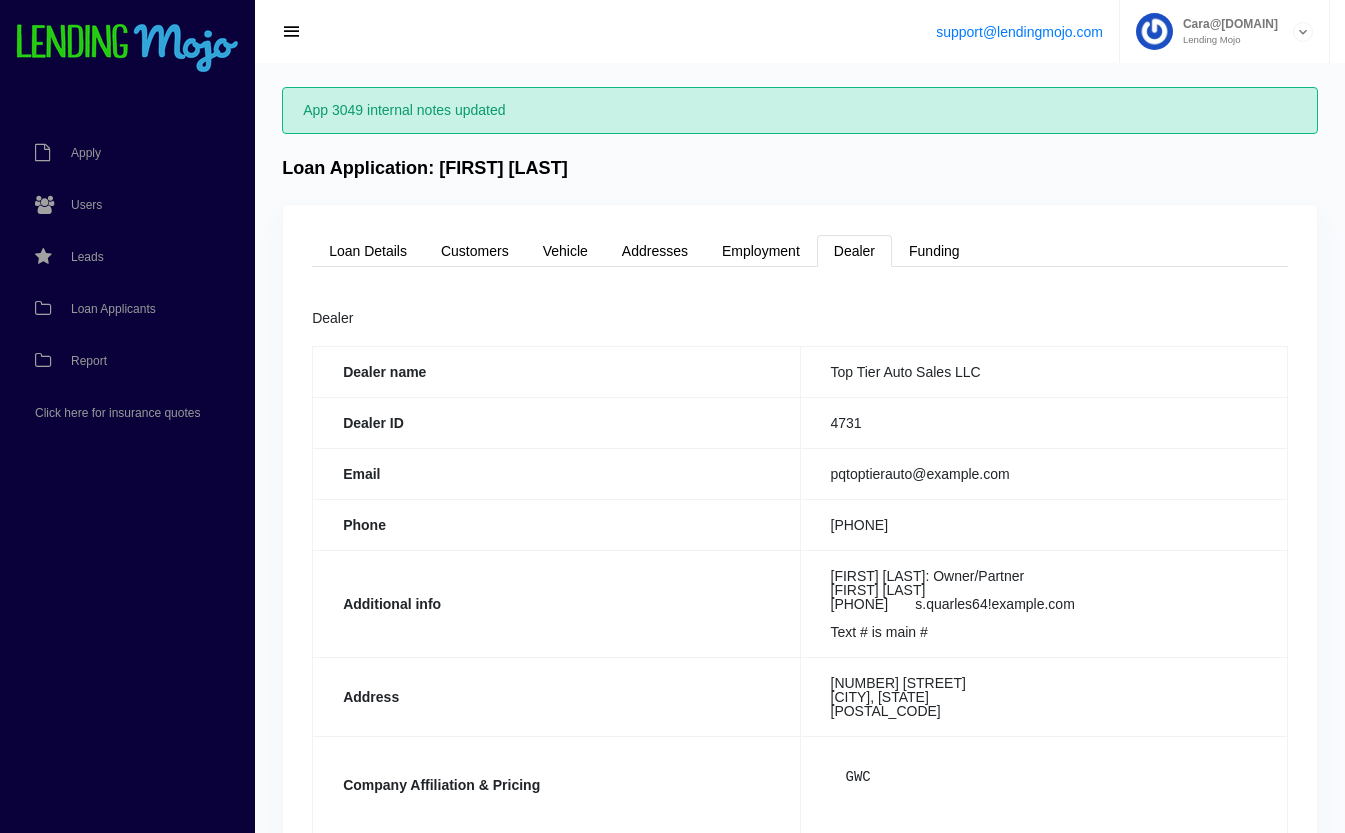 click on "Dealer ID" at bounding box center (556, 371) 